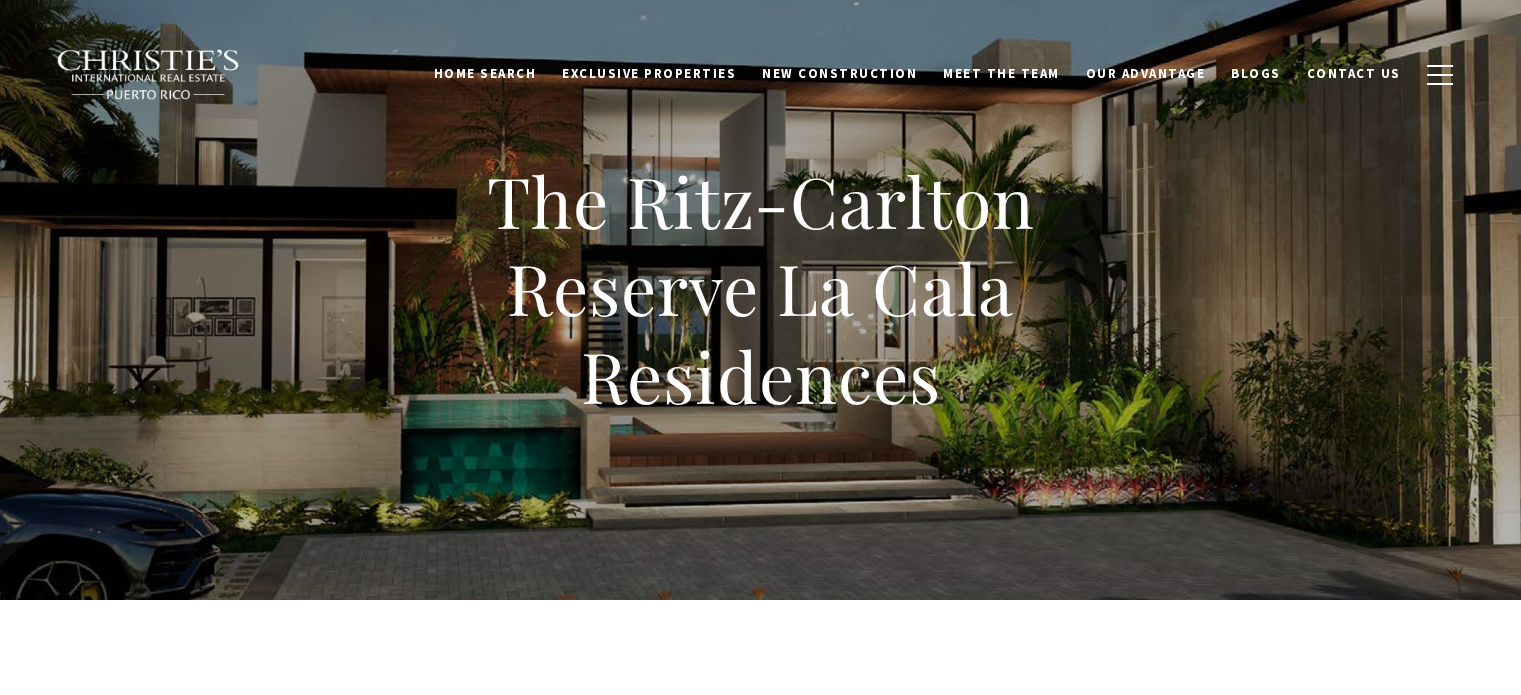 scroll, scrollTop: 0, scrollLeft: 0, axis: both 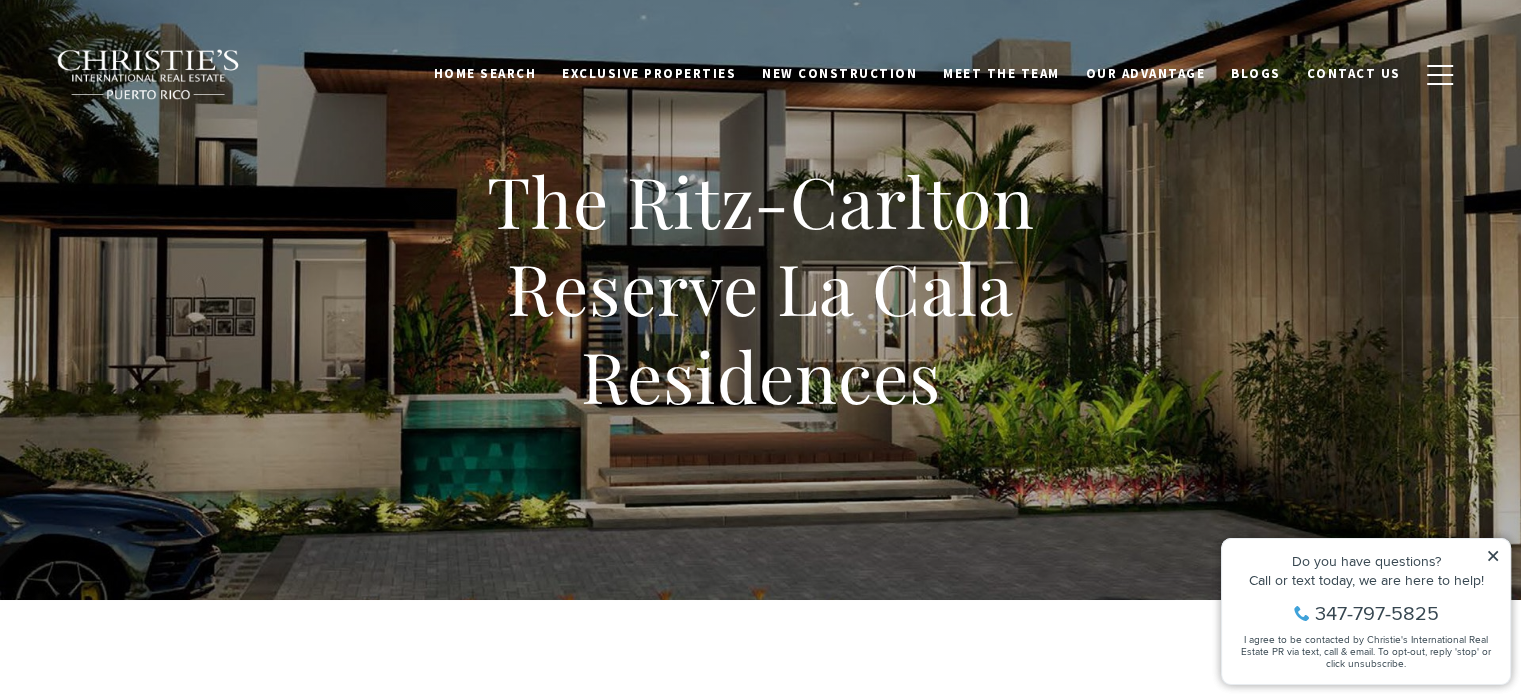 click 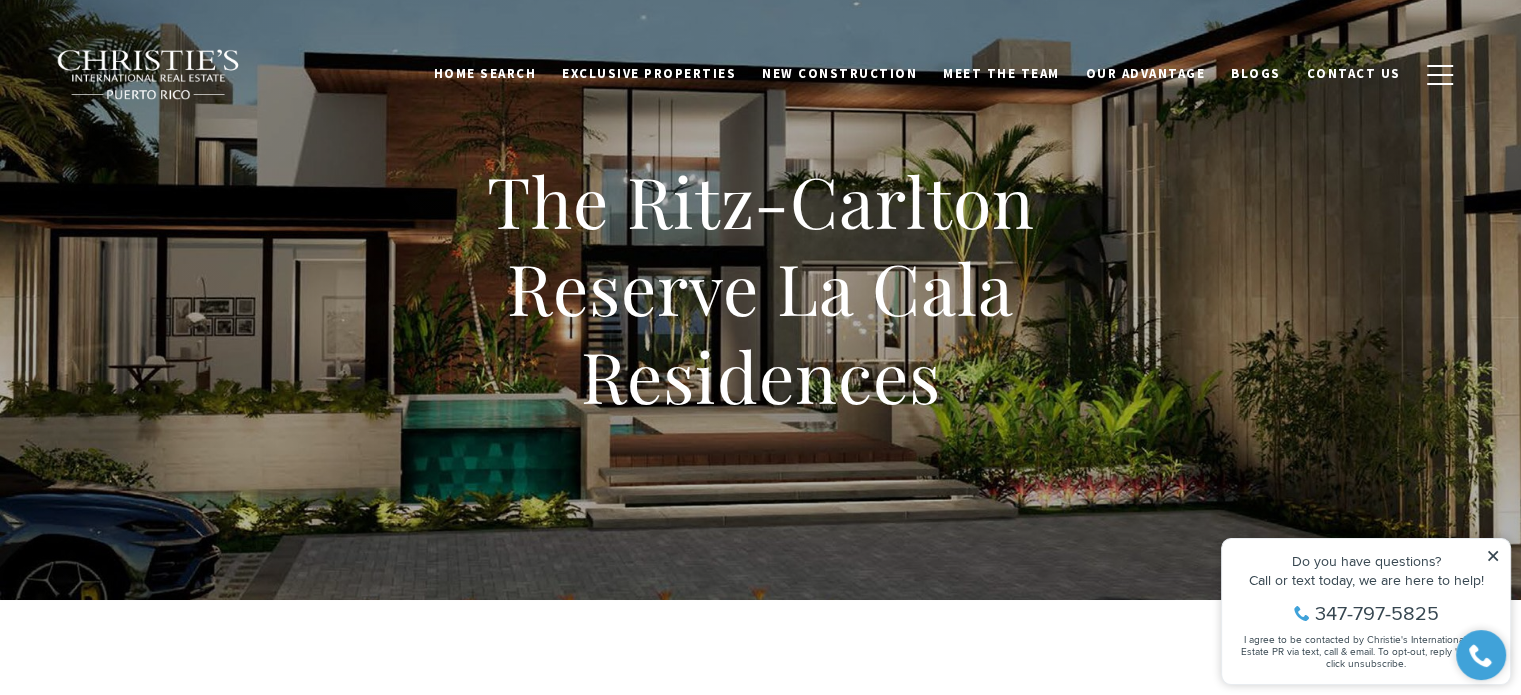click 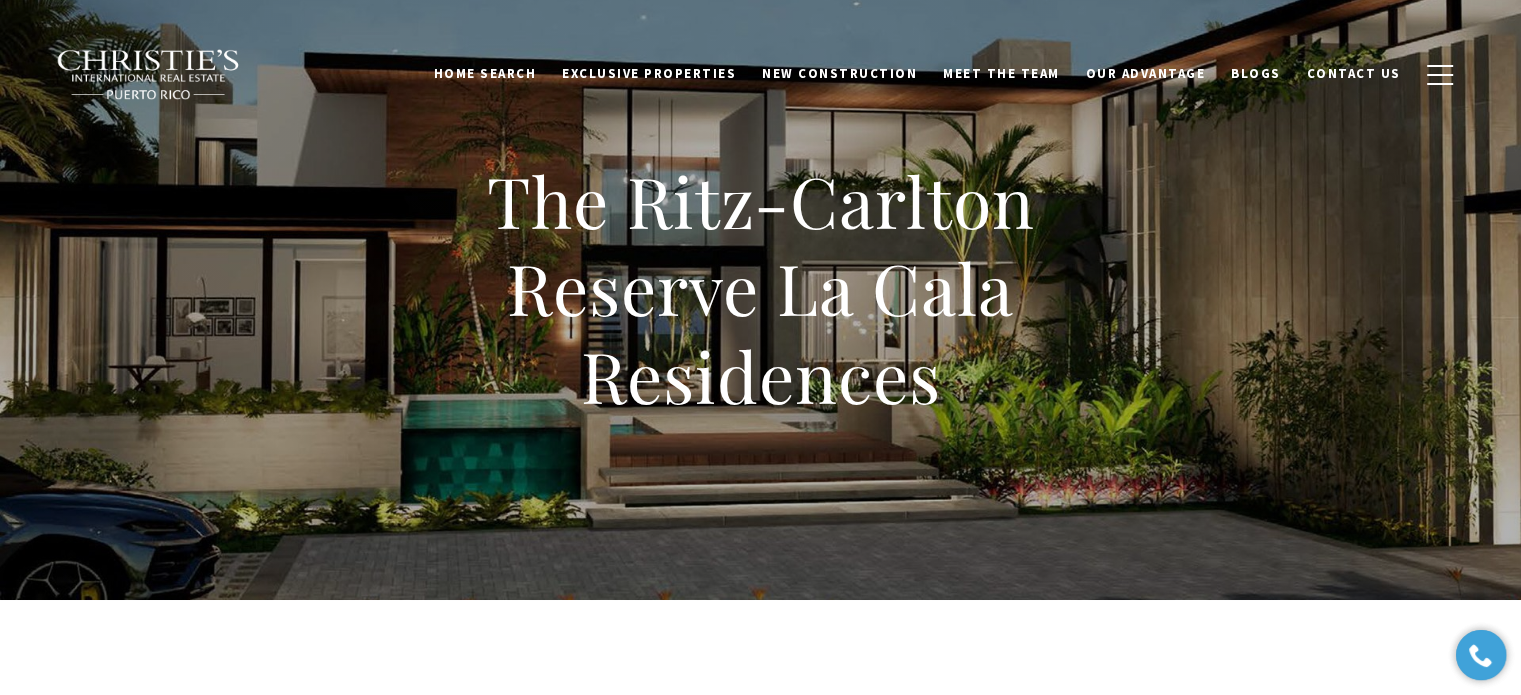 scroll, scrollTop: 500, scrollLeft: 0, axis: vertical 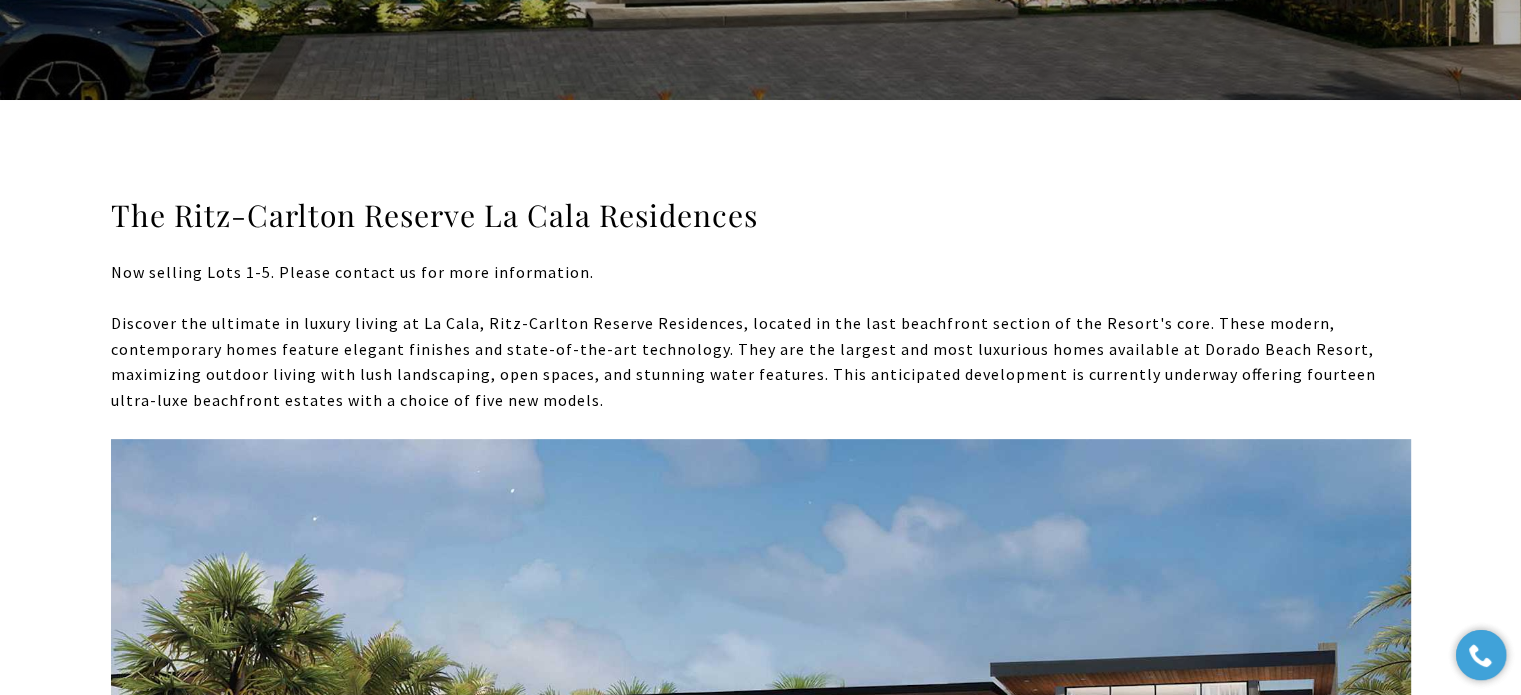 click on "The Ritz-Carlton Reserve La Cala Residences
Now selling Lots 1-5. Please contact us for more information.
Discover the ultimate in luxury living at La Cala, Ritz-Carlton Reserve Residences, located in the last beachfront section of the Resort's core. These modern, contemporary homes feature elegant finishes and state-of-the-art technology. They are the largest and most luxurious homes available at Dorado Beach Resort, maximizing outdoor living with lush landscaping, open spaces, and stunning water features. This anticipated development is currently underway offering fourteen ultra-luxe beachfront estates with a choice of five new models." at bounding box center (761, 663) 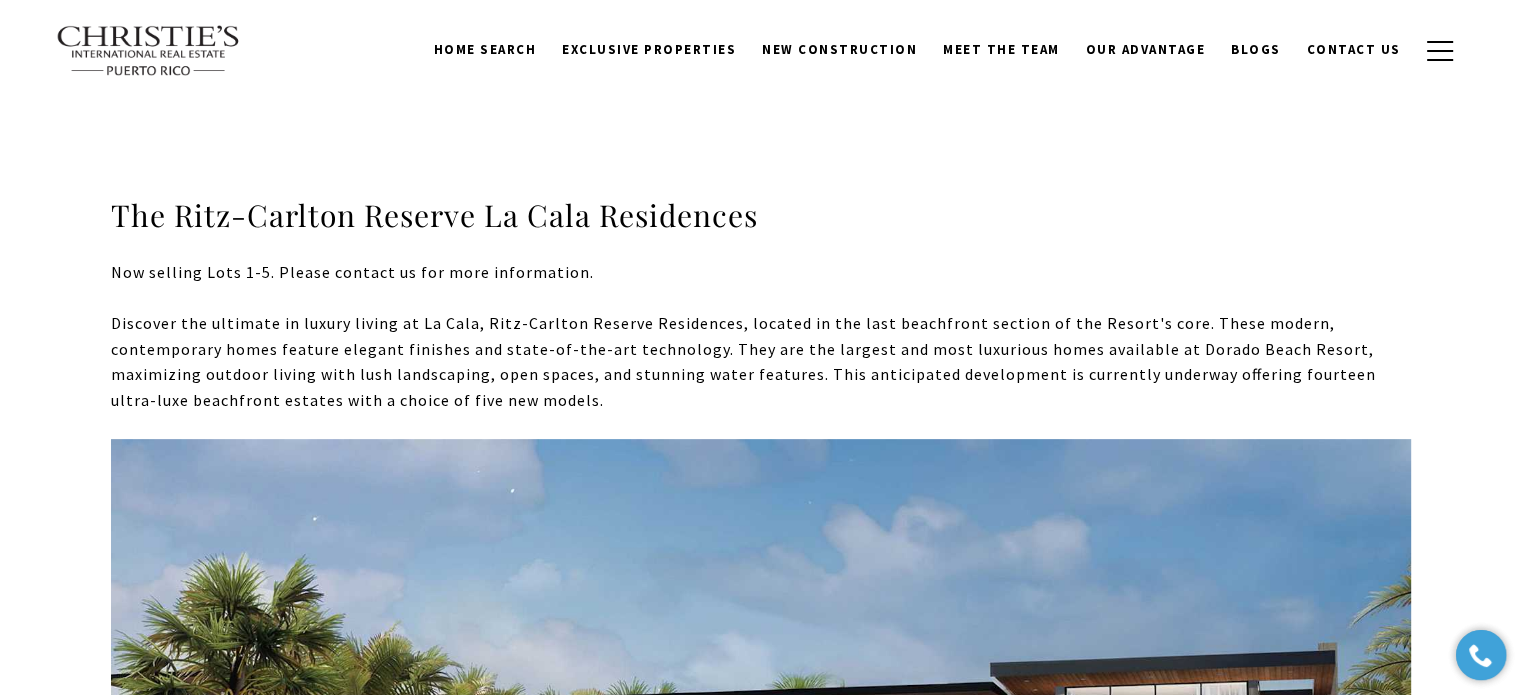 scroll, scrollTop: 600, scrollLeft: 0, axis: vertical 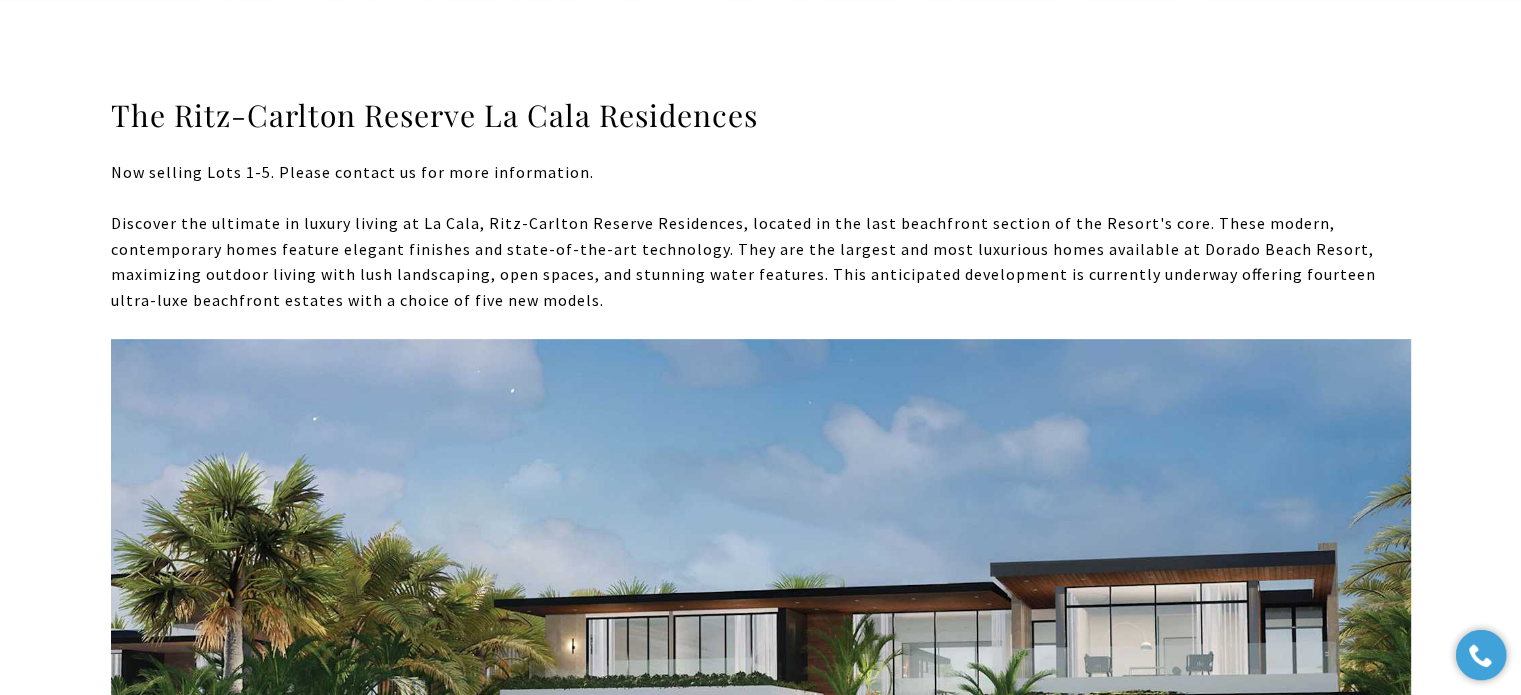 drag, startPoint x: 1397, startPoint y: 84, endPoint x: 1335, endPoint y: 84, distance: 62 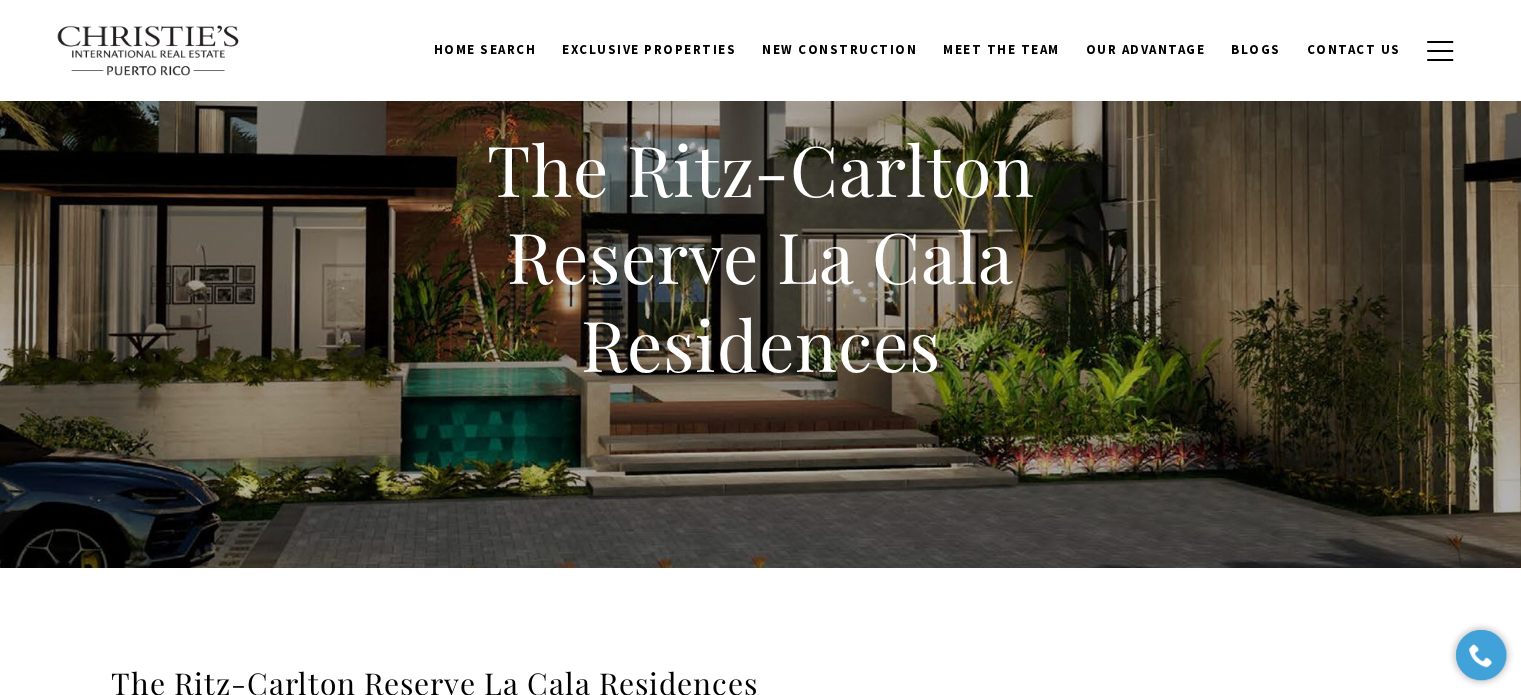 scroll, scrollTop: 0, scrollLeft: 0, axis: both 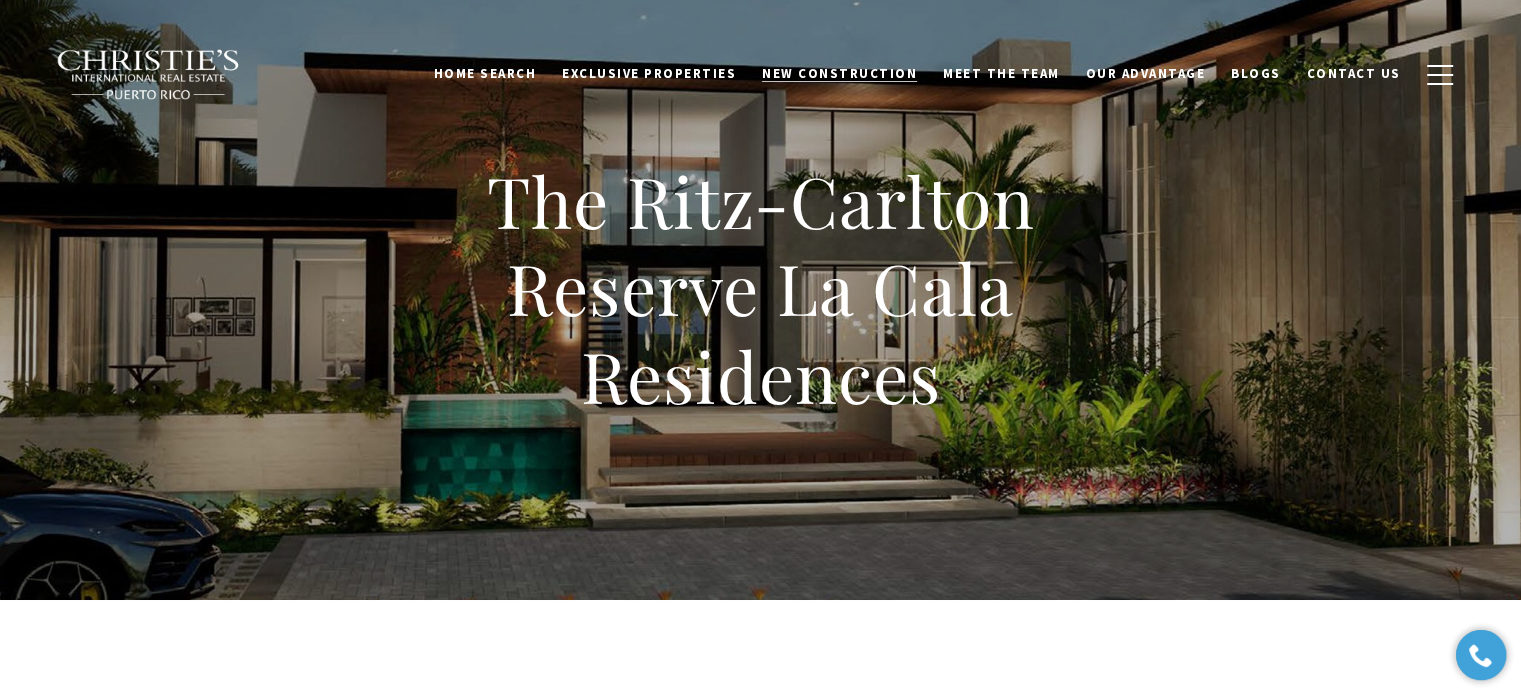 click on "New Construction" at bounding box center [839, 73] 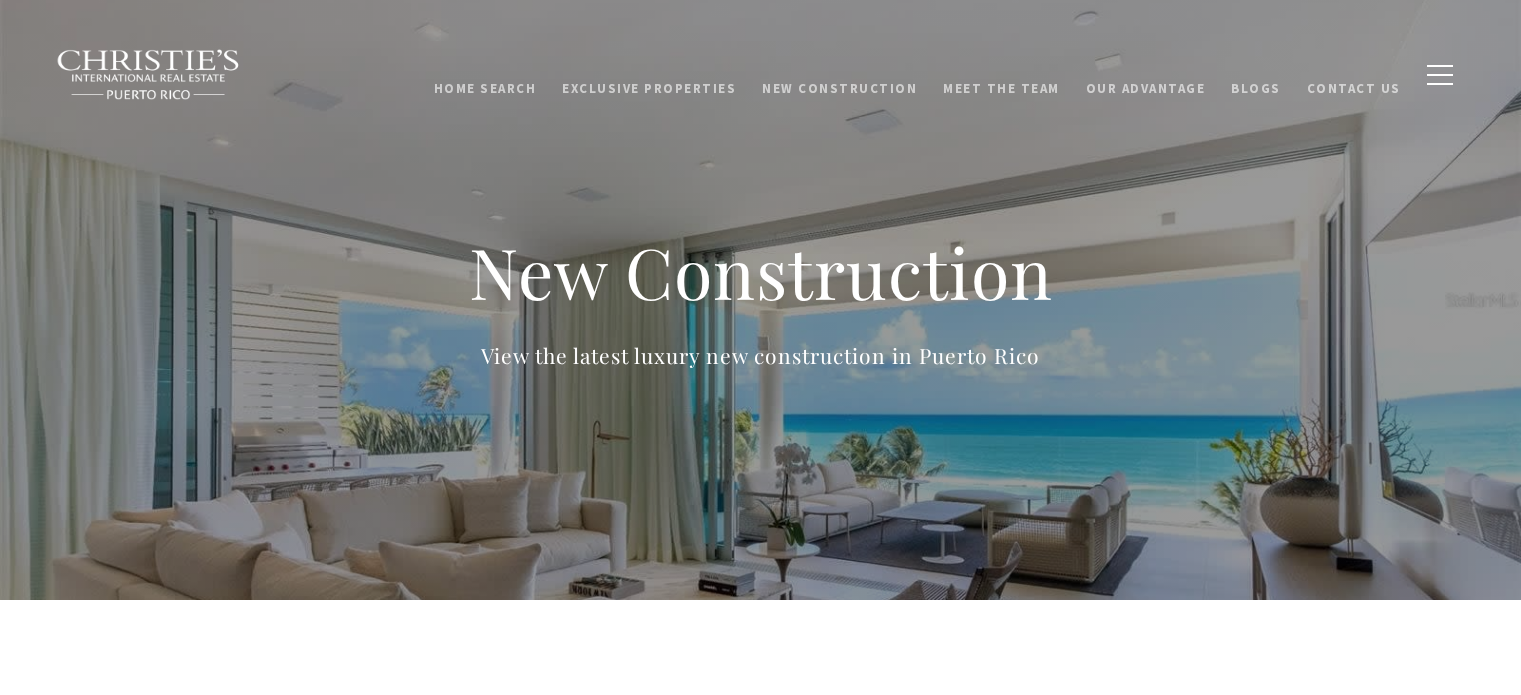 scroll, scrollTop: 0, scrollLeft: 0, axis: both 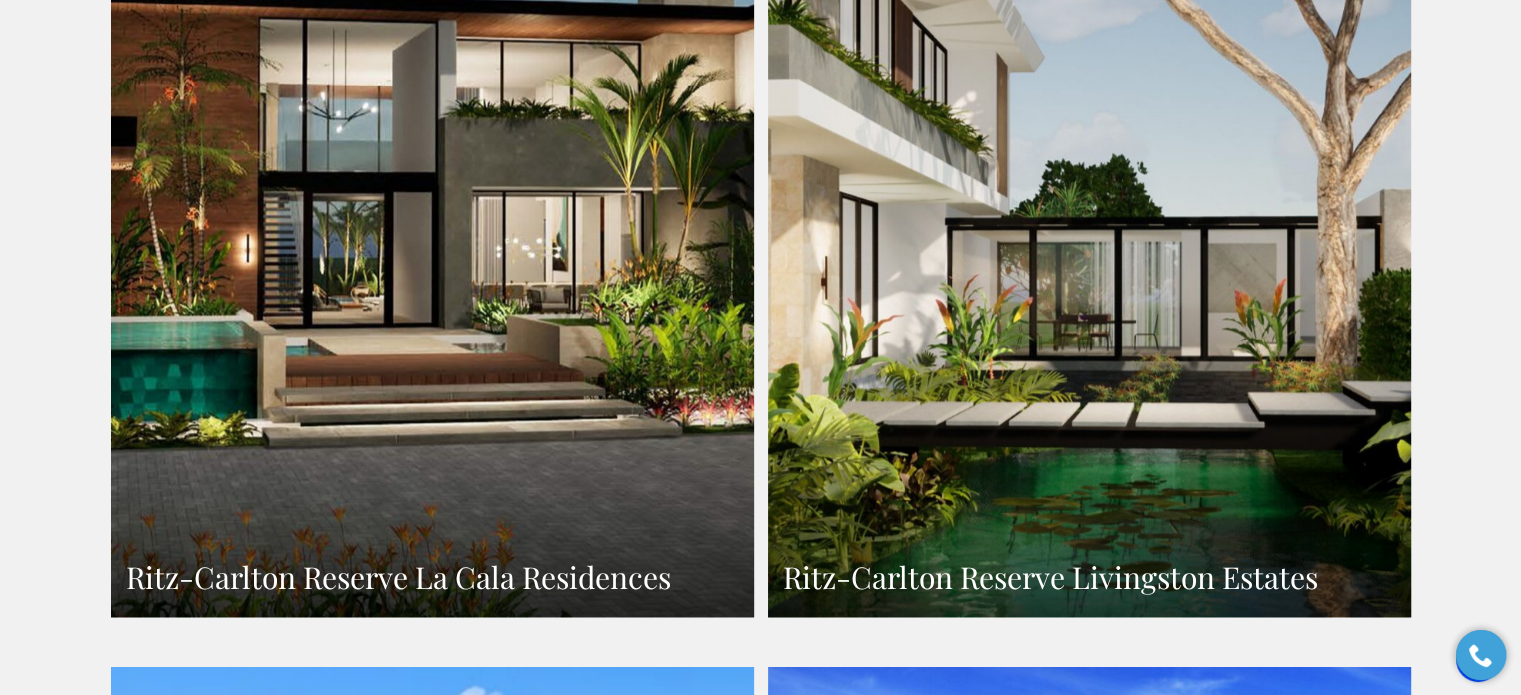 click on "Ritz-Carlton Reserve Livingston Estates" at bounding box center (1089, 224) 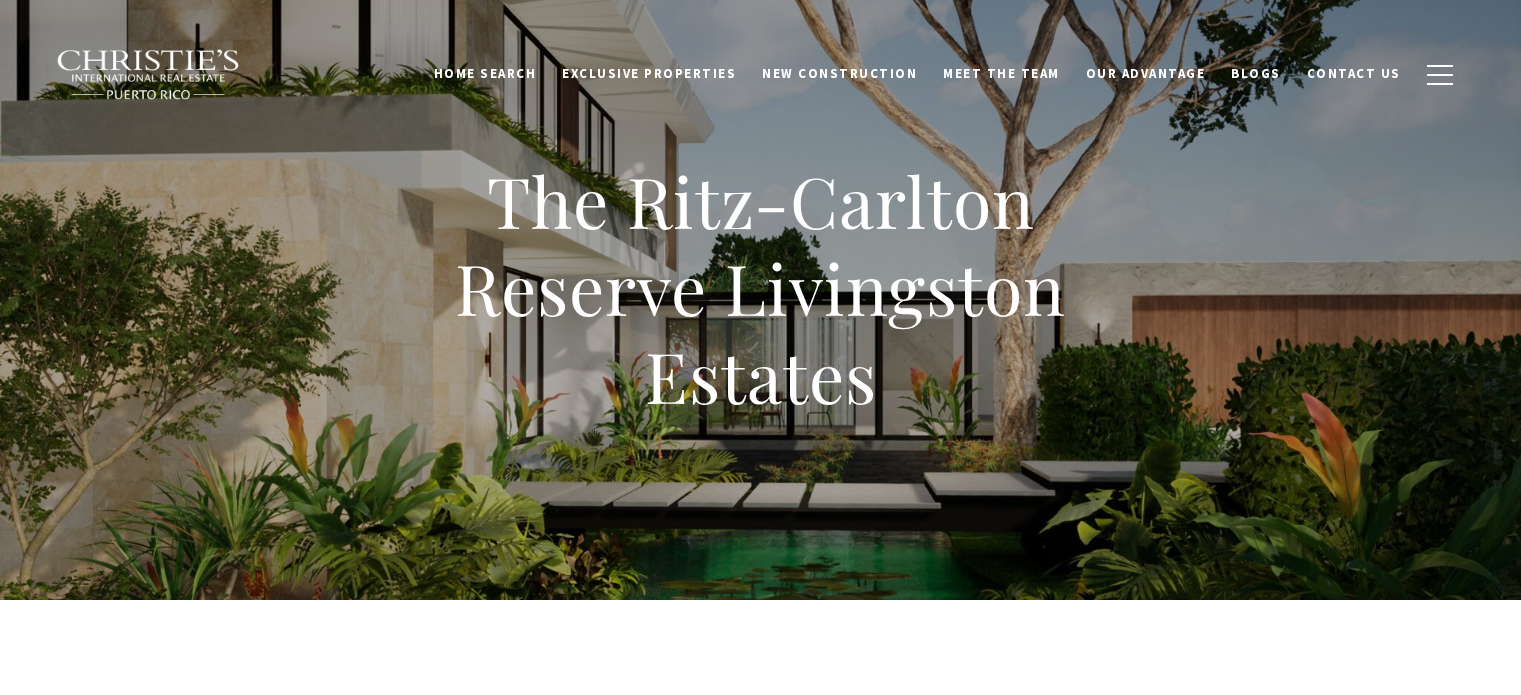 scroll, scrollTop: 0, scrollLeft: 0, axis: both 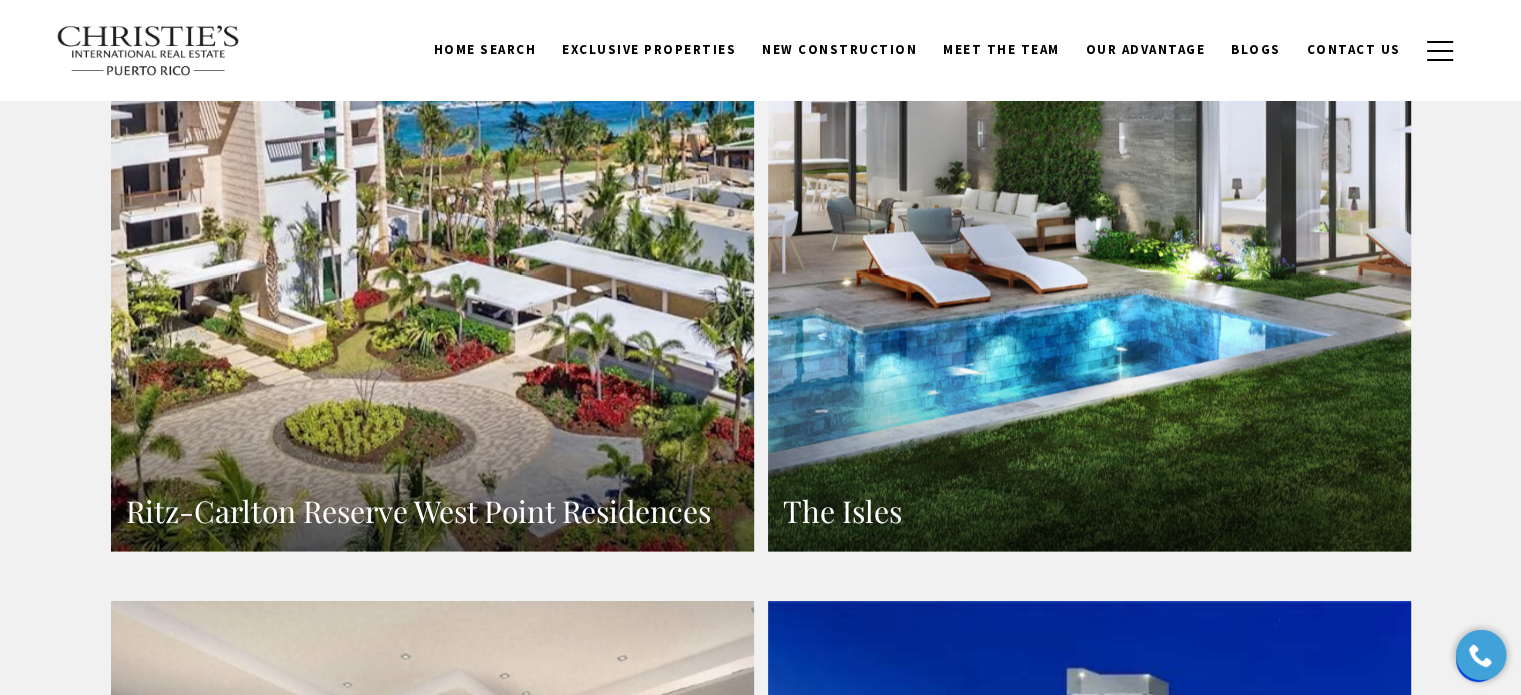 click on "Ritz-Carlton Reserve West Point Residences" at bounding box center (432, 159) 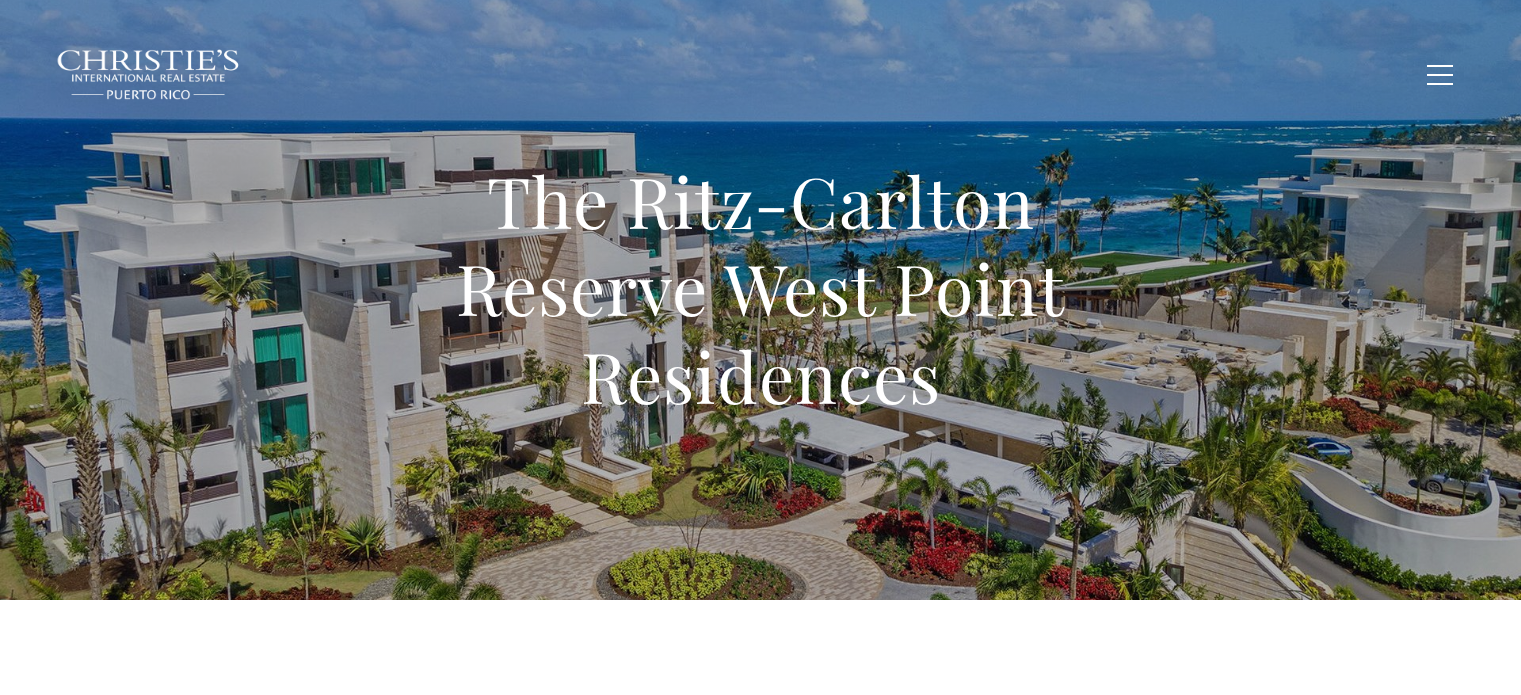 scroll, scrollTop: 0, scrollLeft: 0, axis: both 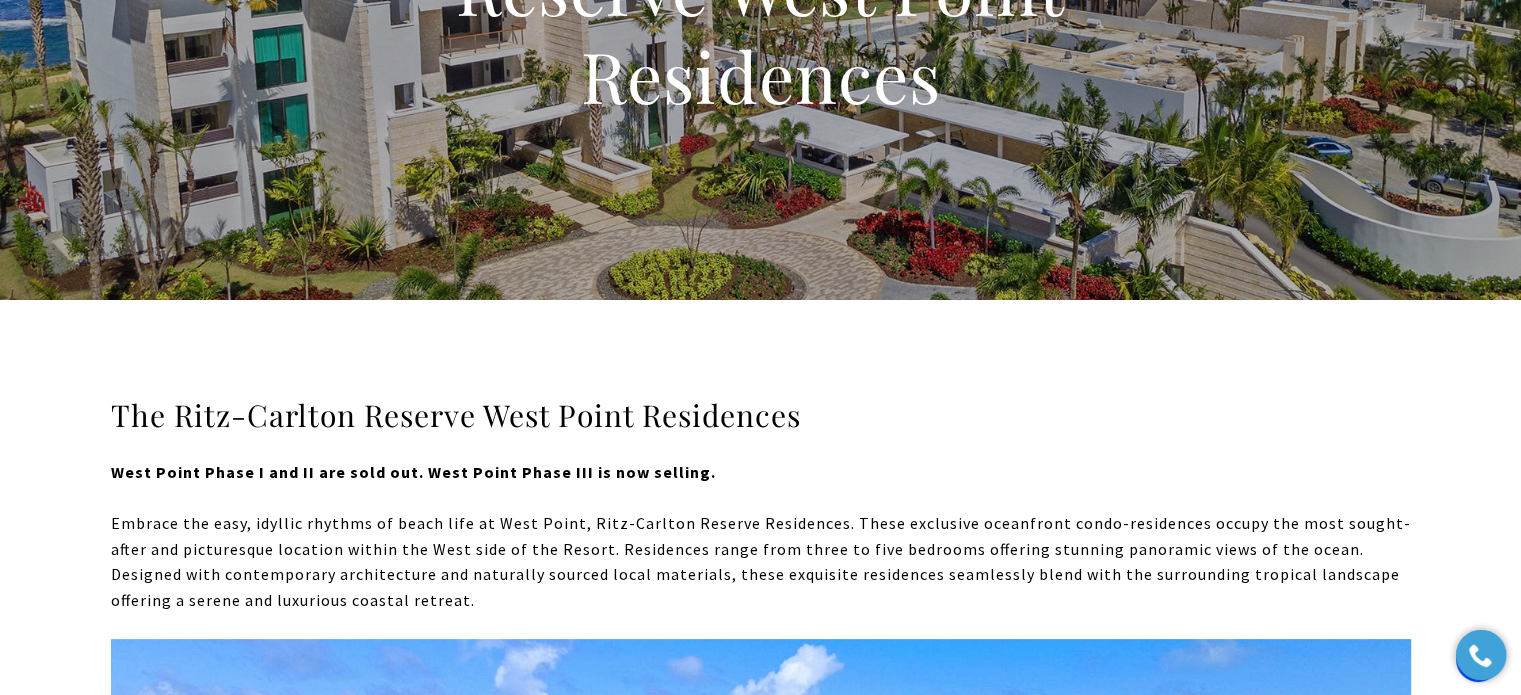 drag, startPoint x: 1029, startPoint y: 375, endPoint x: 319, endPoint y: 396, distance: 710.3105 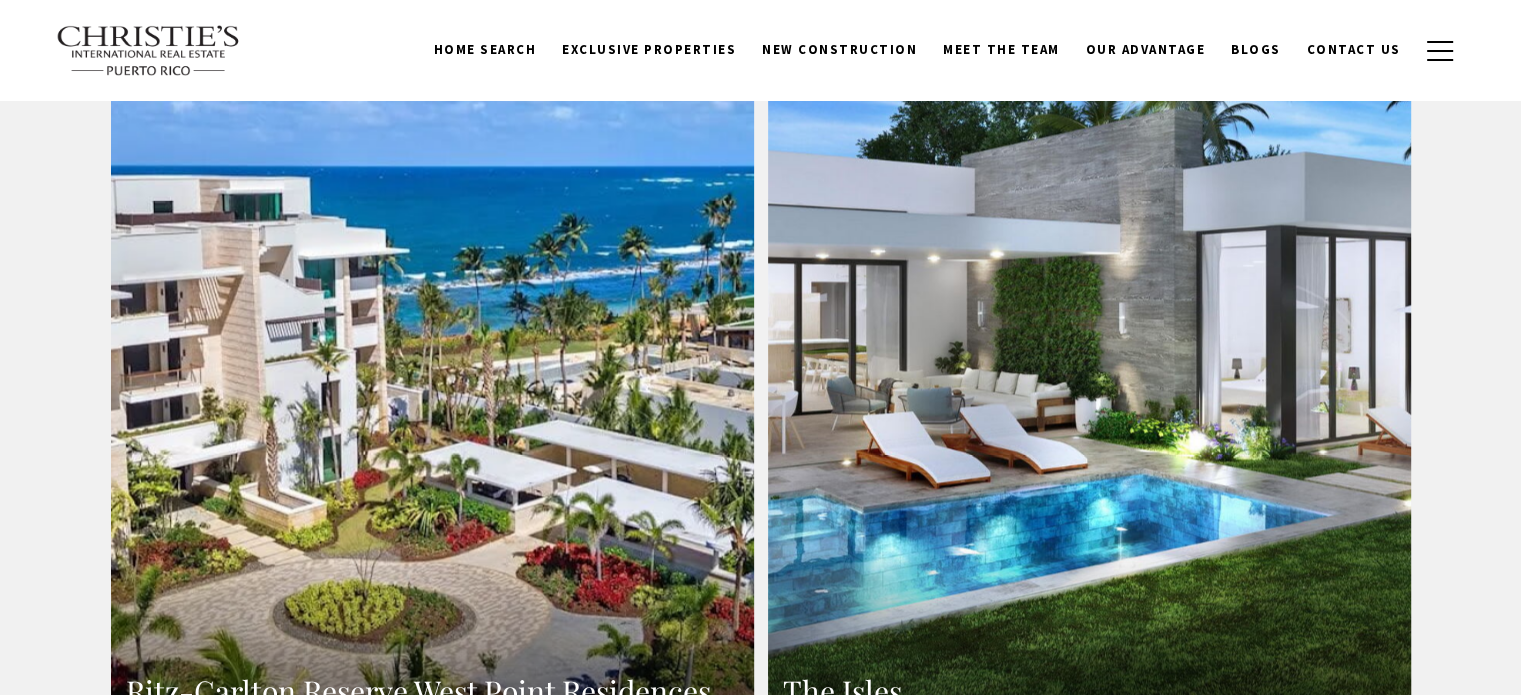 scroll, scrollTop: 0, scrollLeft: 0, axis: both 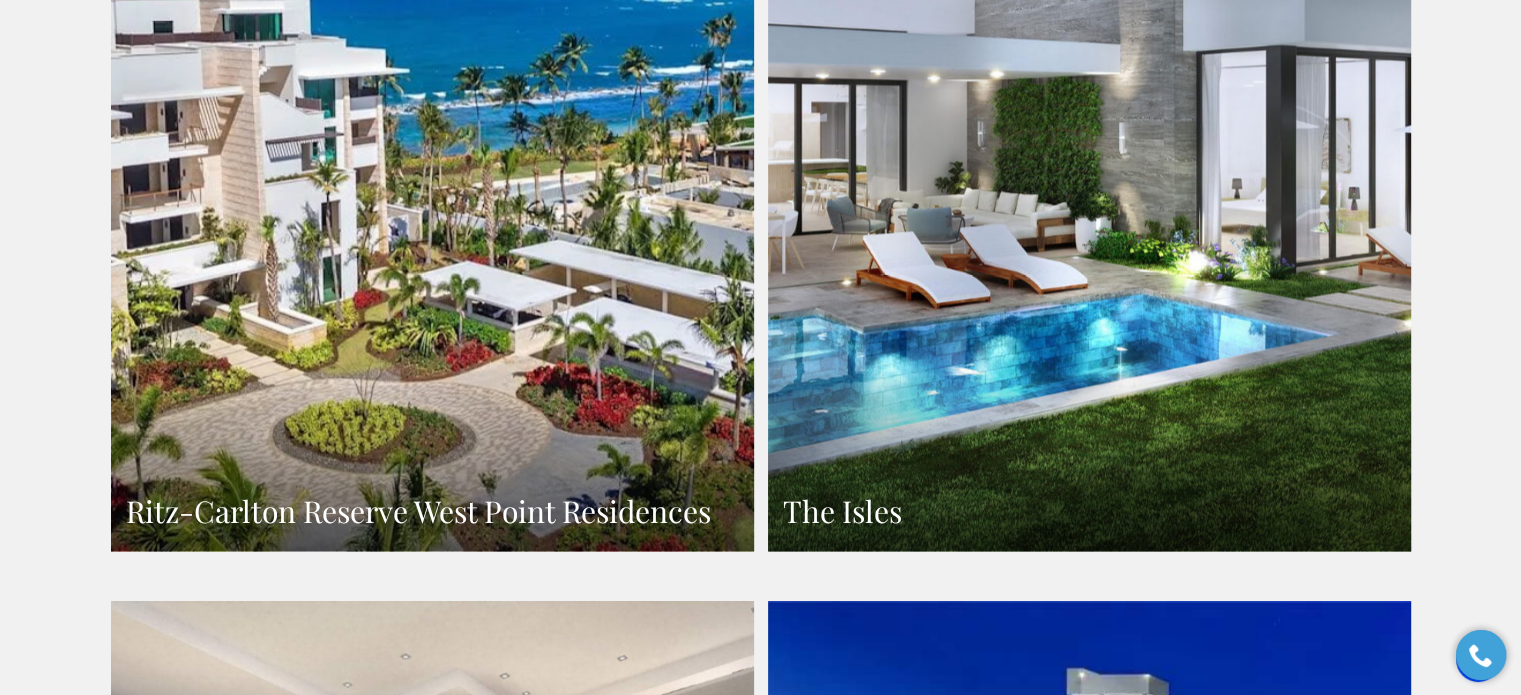 click on "The Isles" at bounding box center (1089, 159) 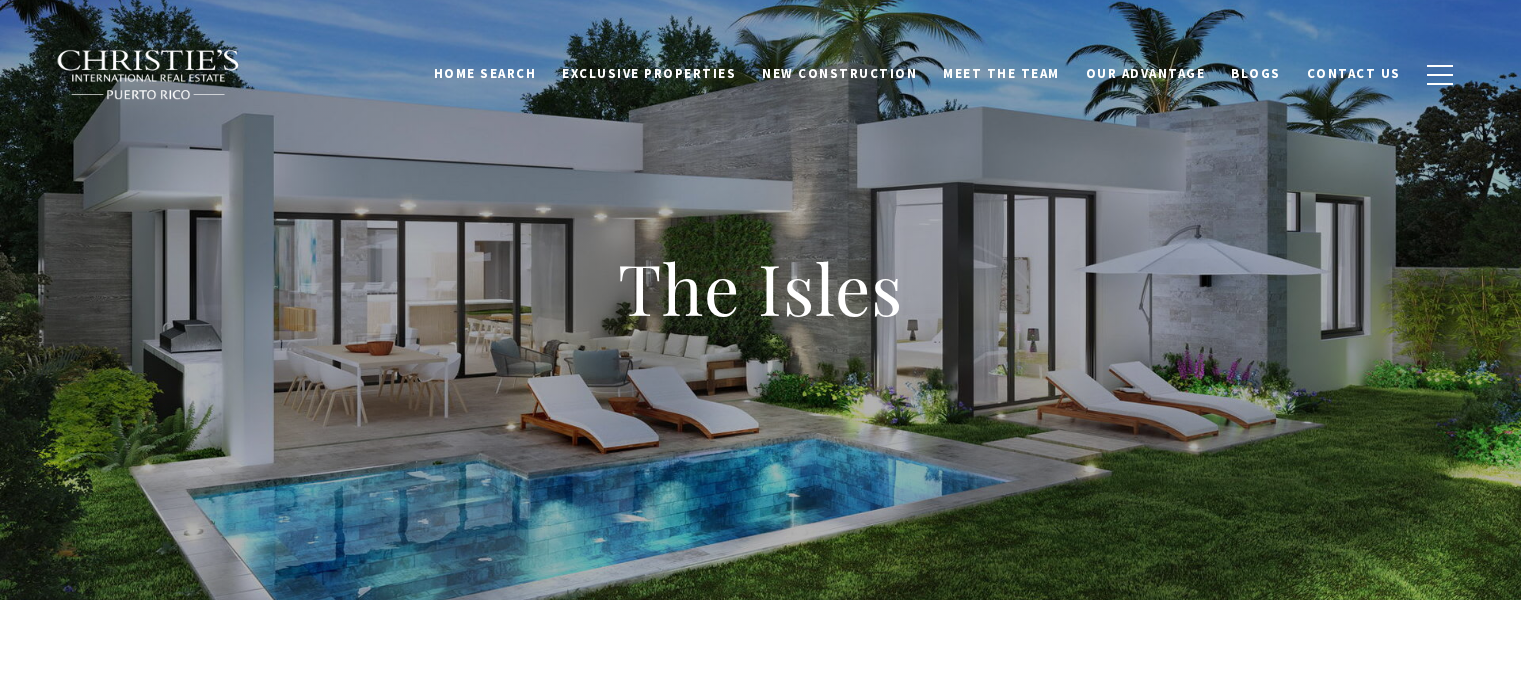 scroll, scrollTop: 0, scrollLeft: 0, axis: both 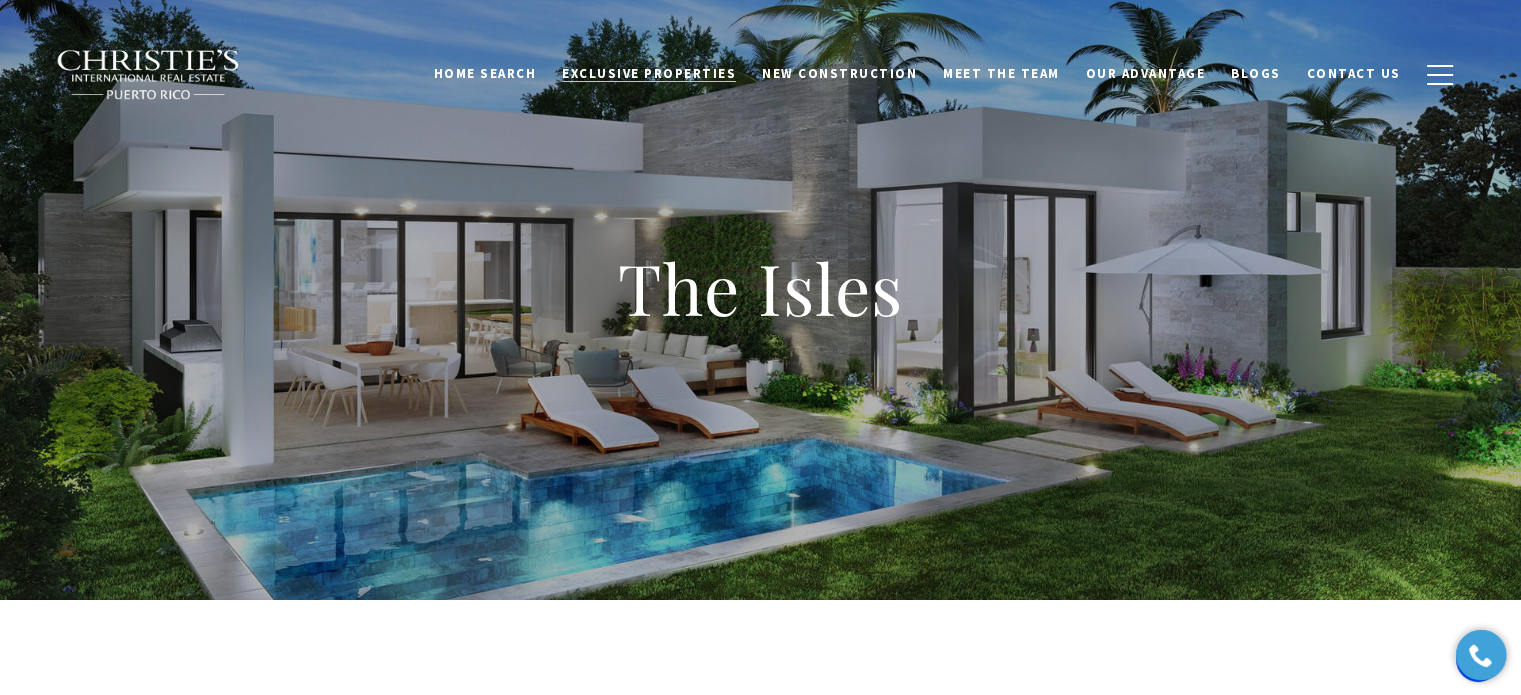 click on "Exclusive Properties" at bounding box center (649, 73) 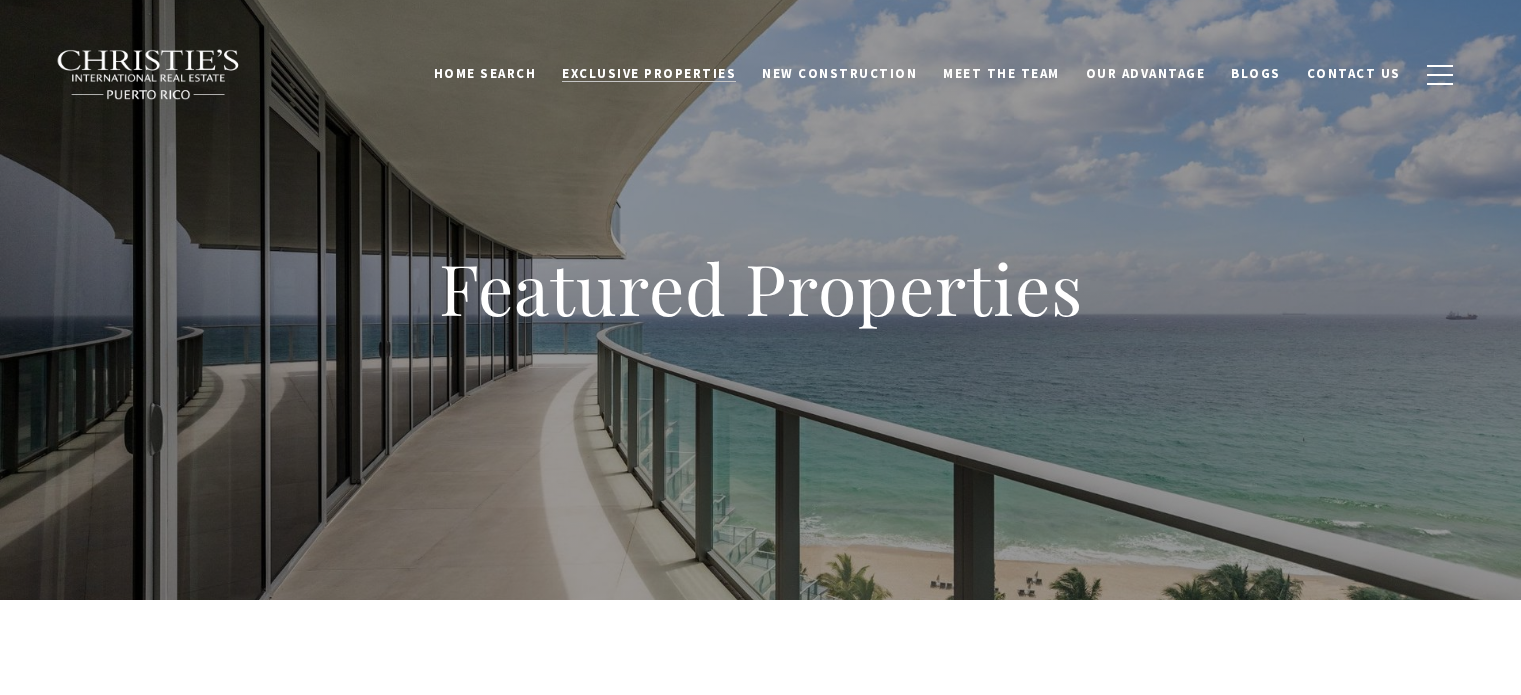 scroll, scrollTop: 0, scrollLeft: 0, axis: both 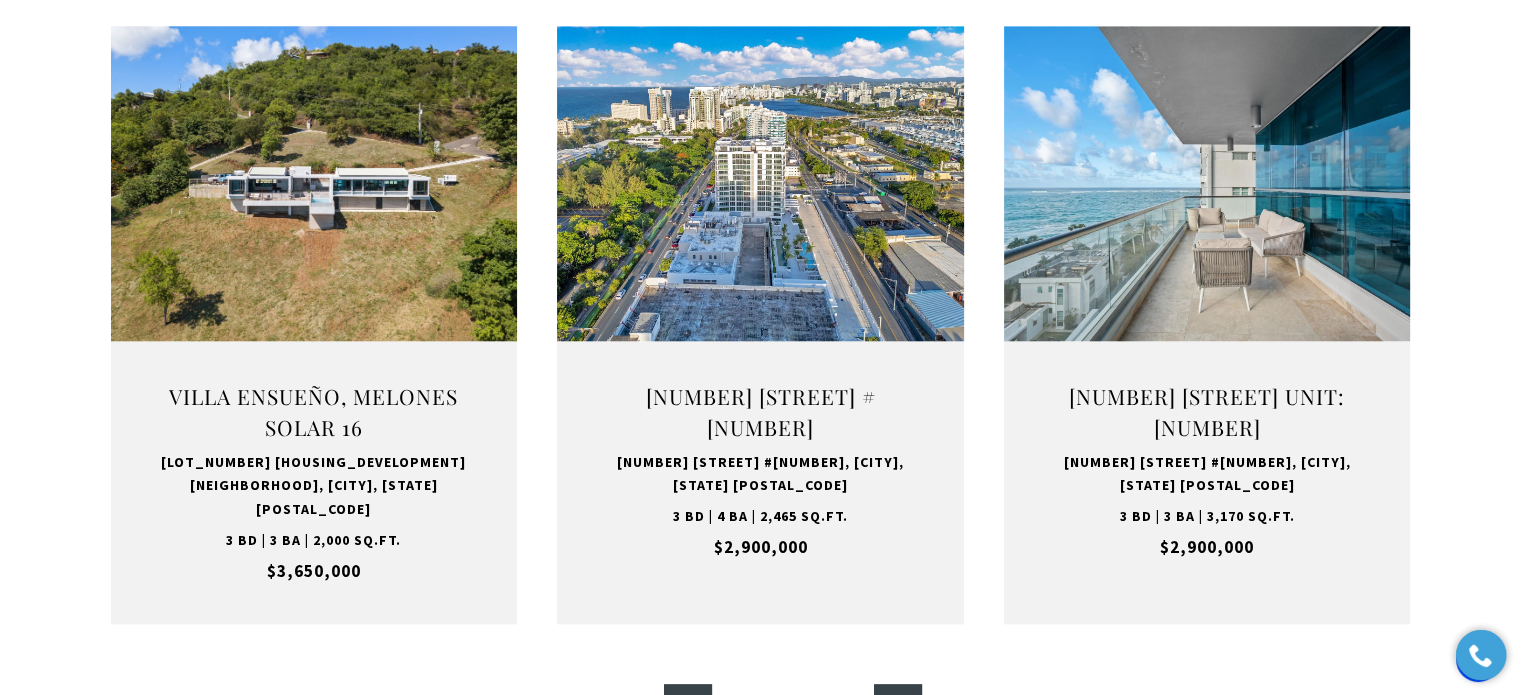 click on "»" at bounding box center (898, 708) 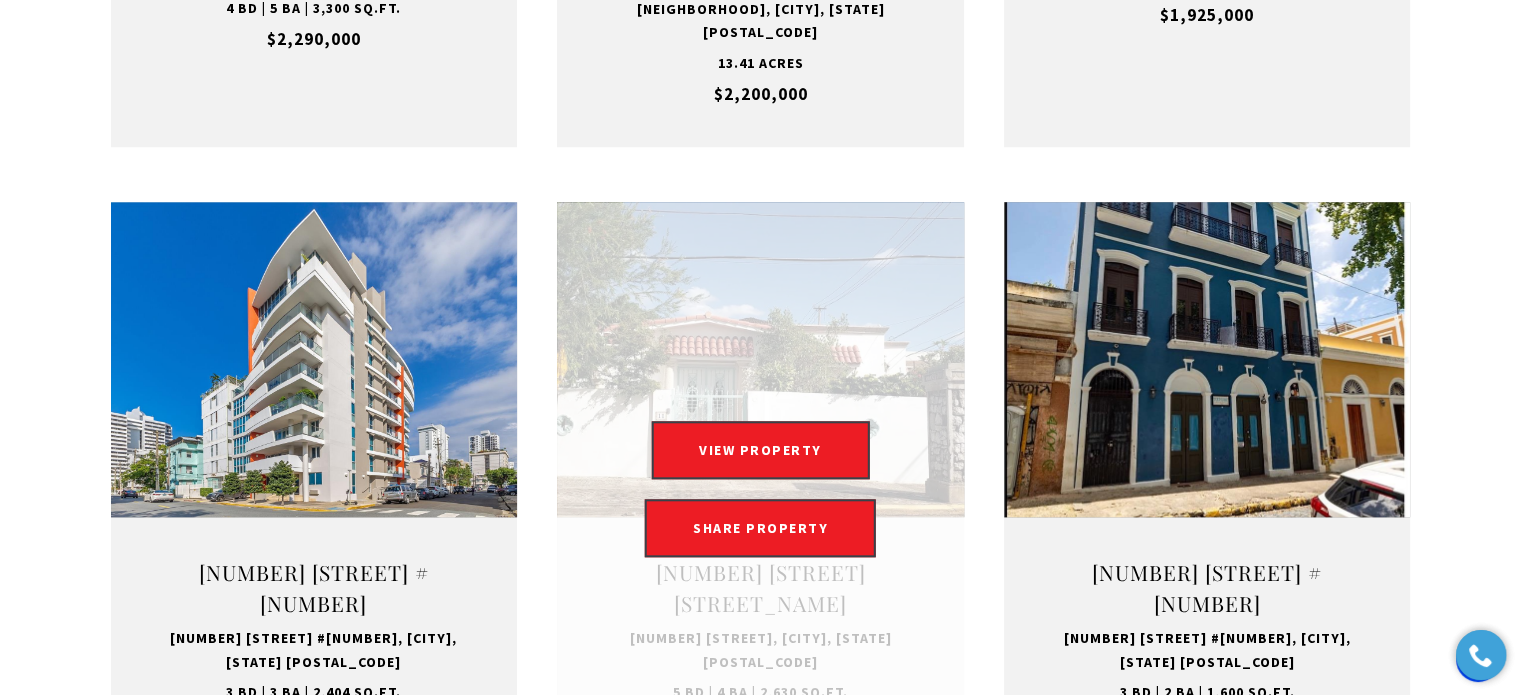 scroll, scrollTop: 2000, scrollLeft: 0, axis: vertical 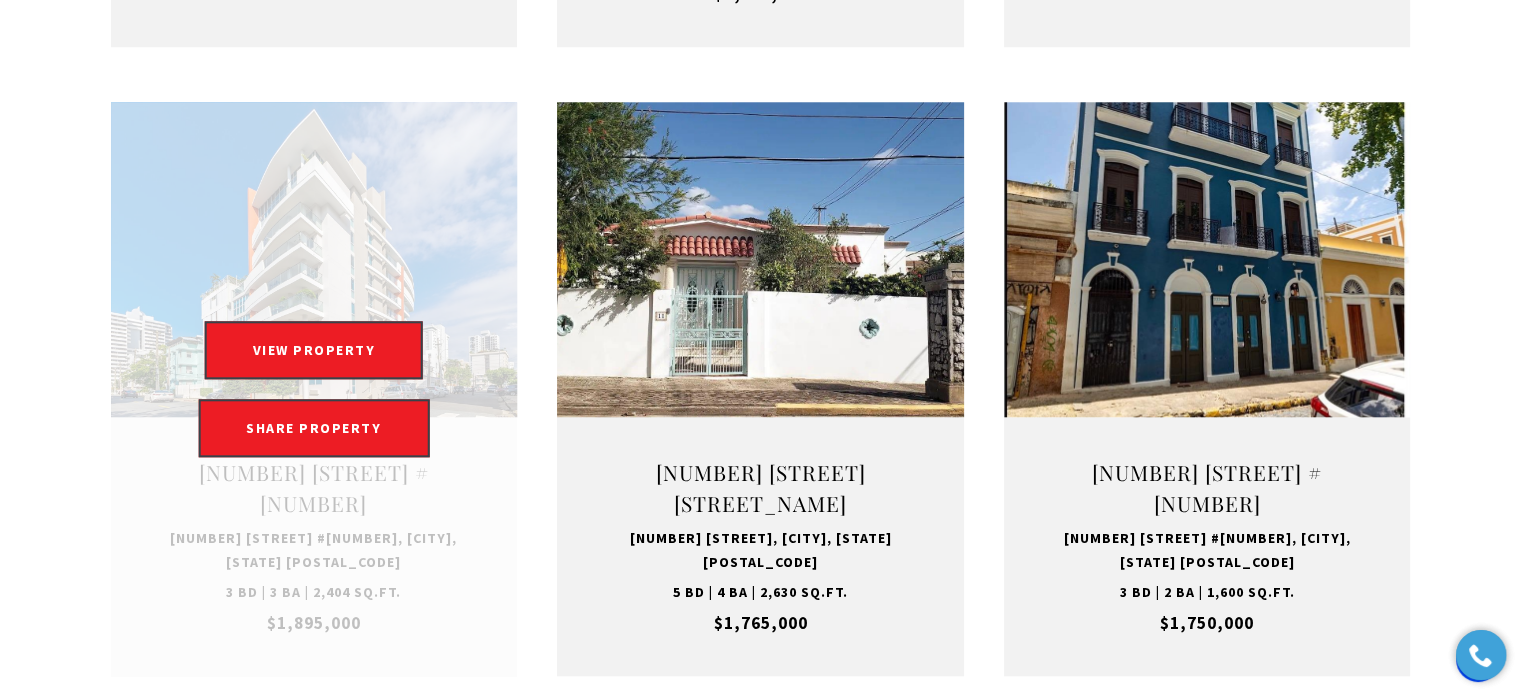click at bounding box center [314, 389] 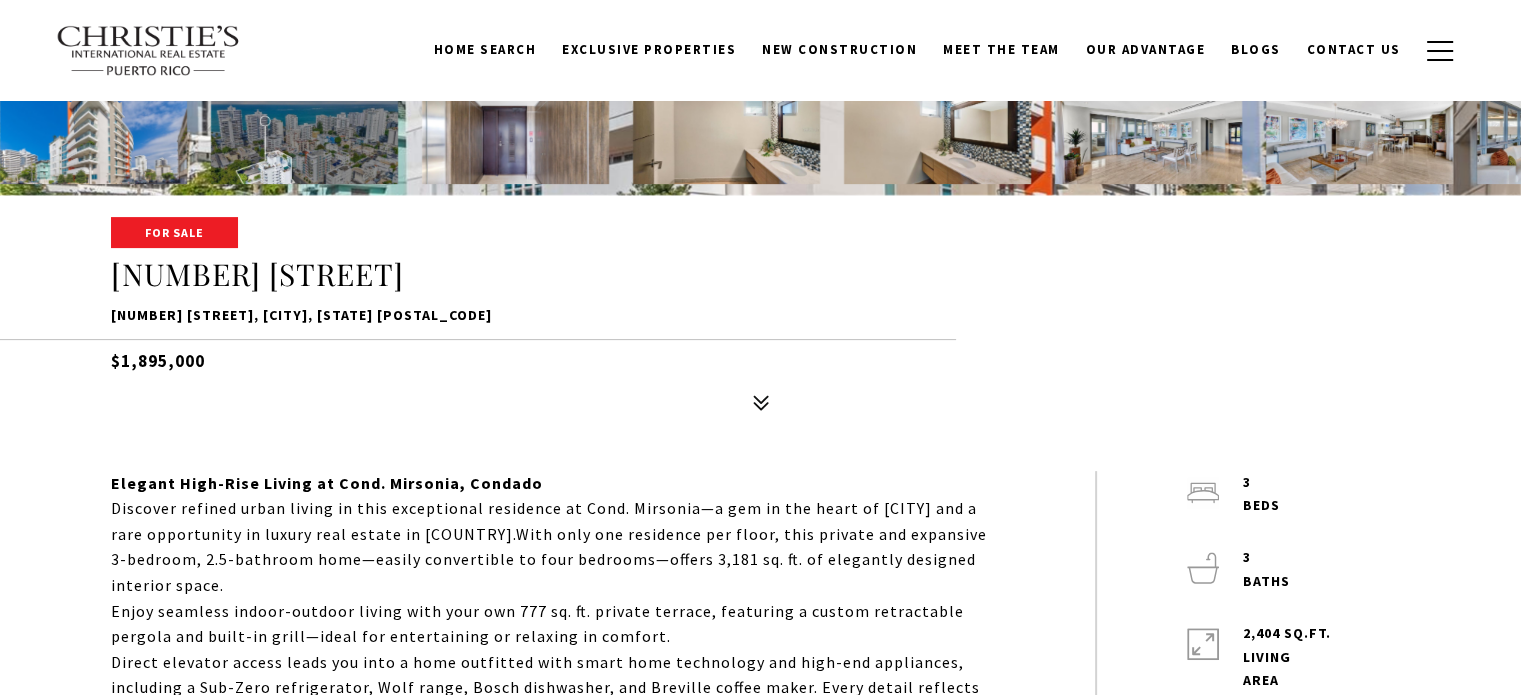 scroll, scrollTop: 0, scrollLeft: 0, axis: both 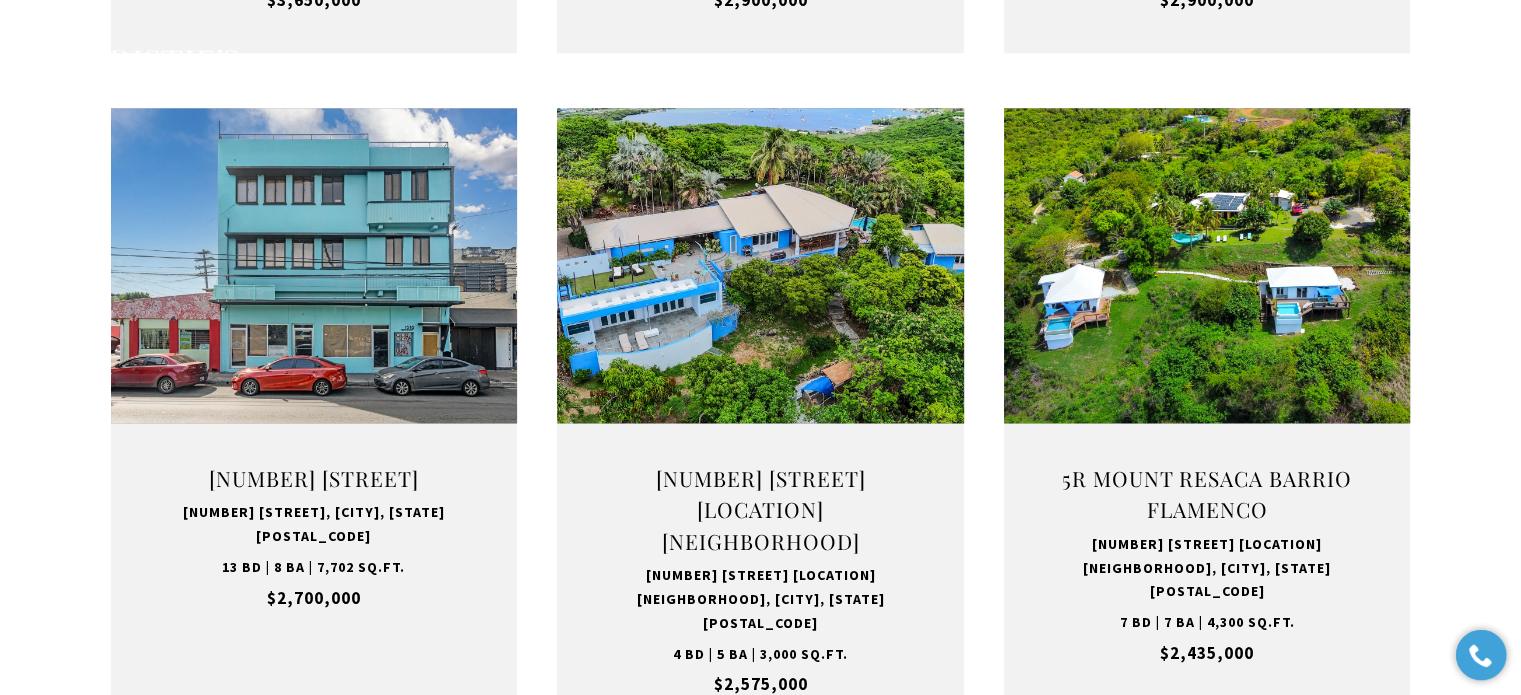 type on "**********" 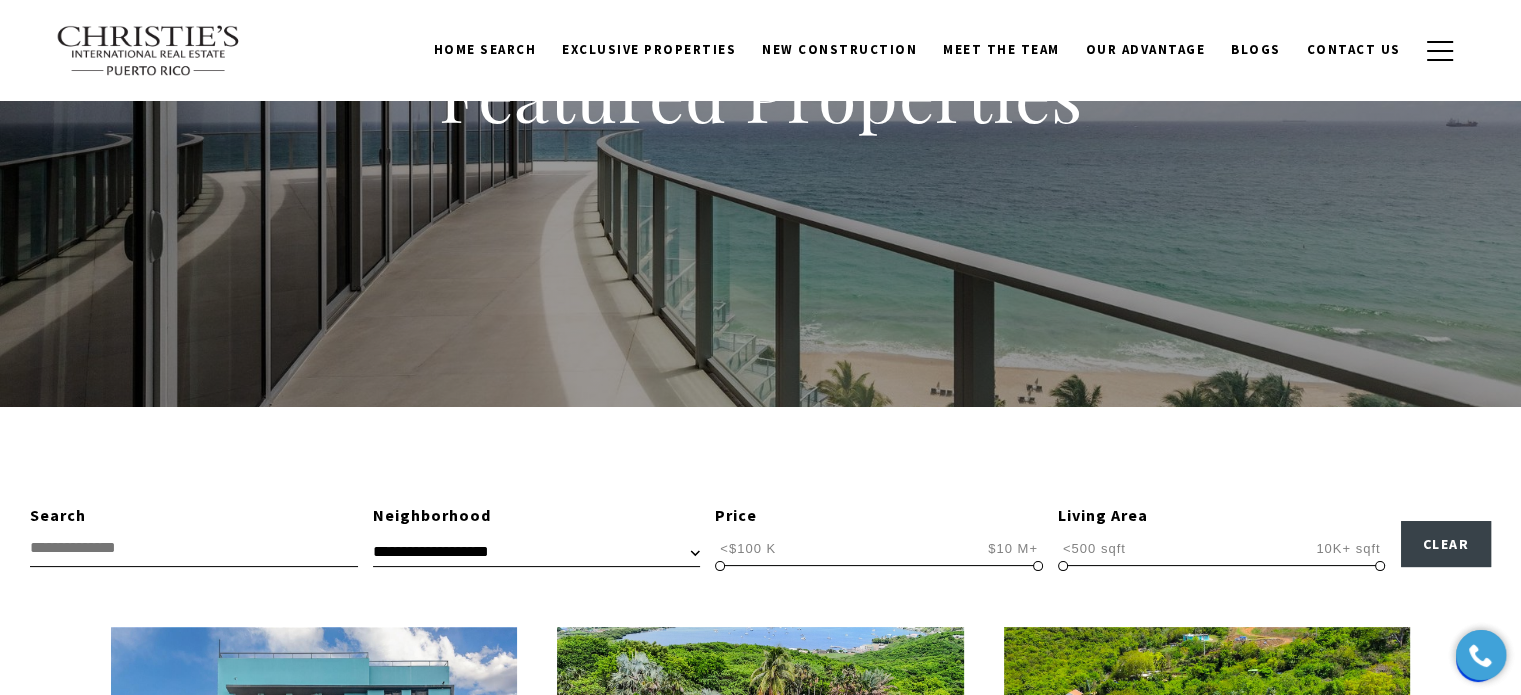 scroll, scrollTop: 300, scrollLeft: 0, axis: vertical 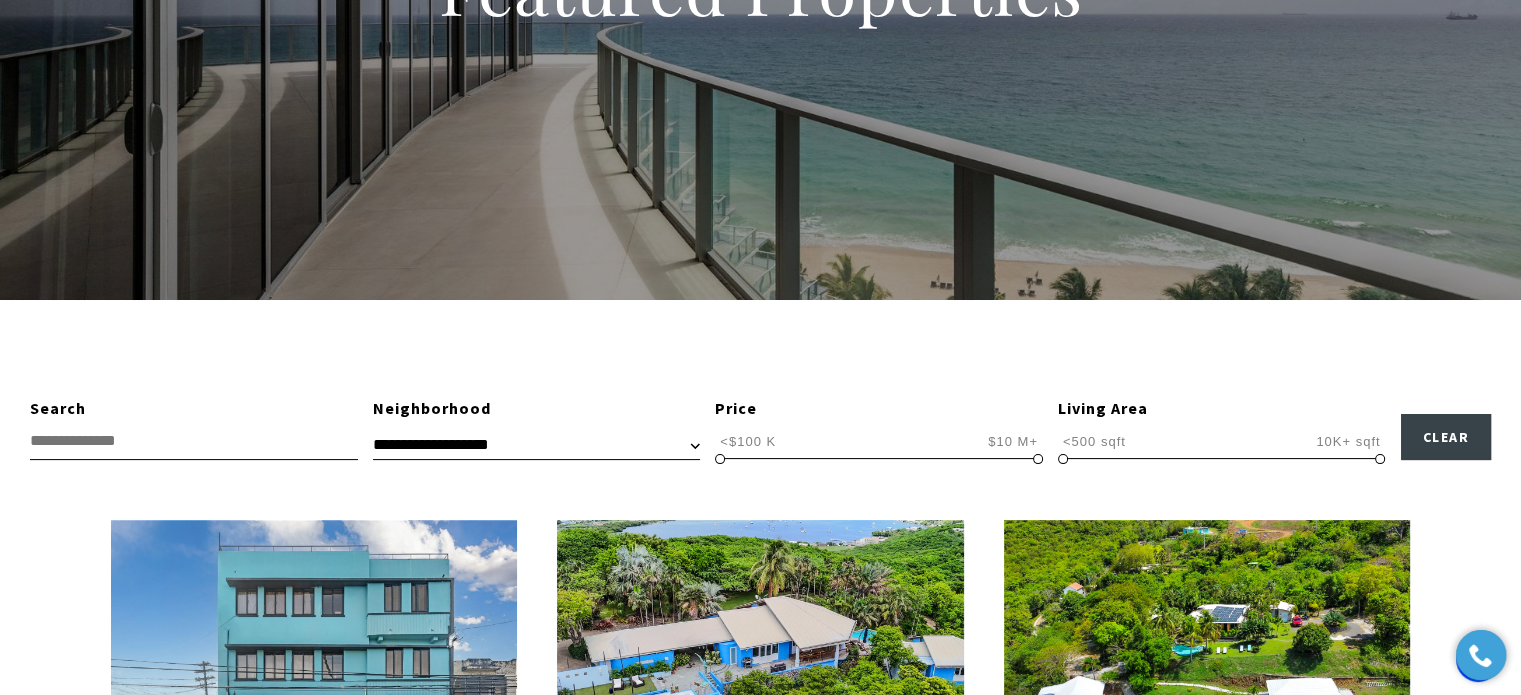 click on "**********" at bounding box center [537, 445] 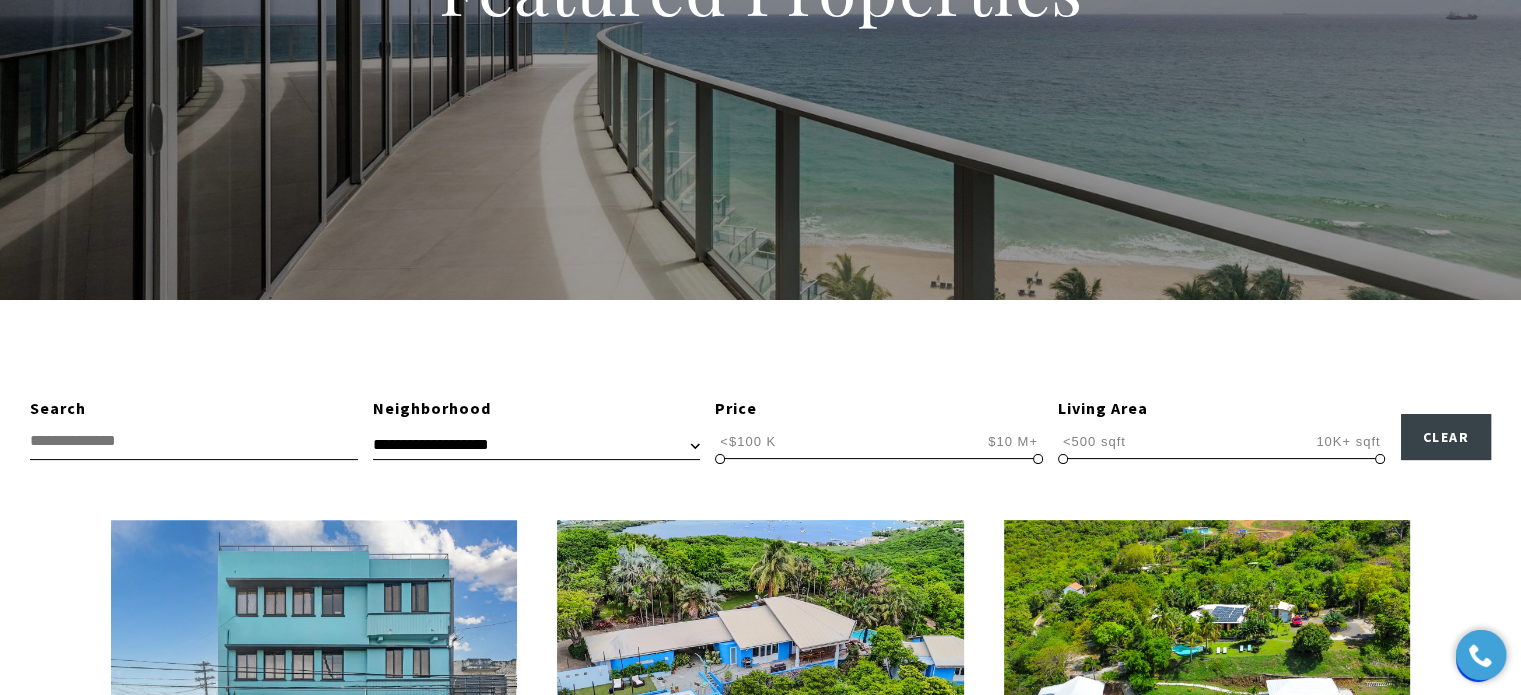 select on "**********" 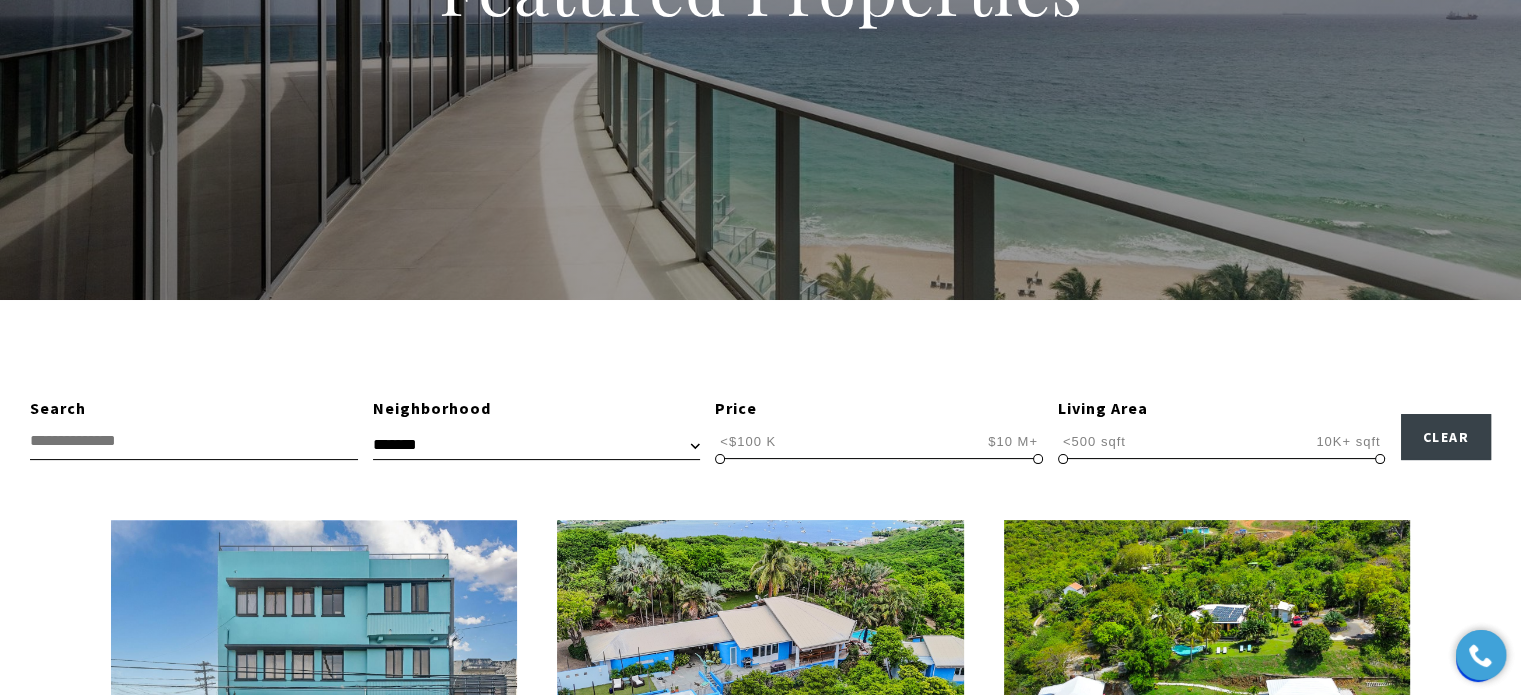click on "**********" at bounding box center [537, 445] 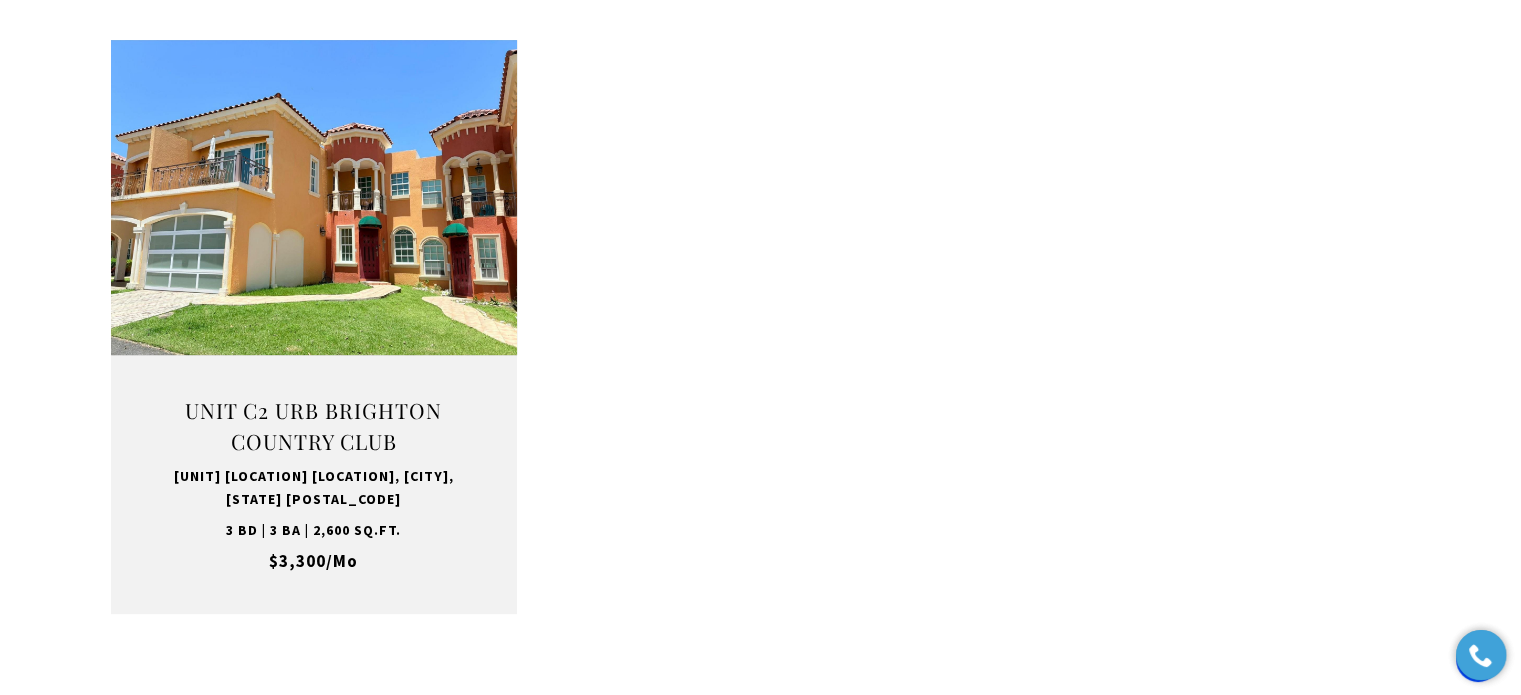 scroll, scrollTop: 800, scrollLeft: 0, axis: vertical 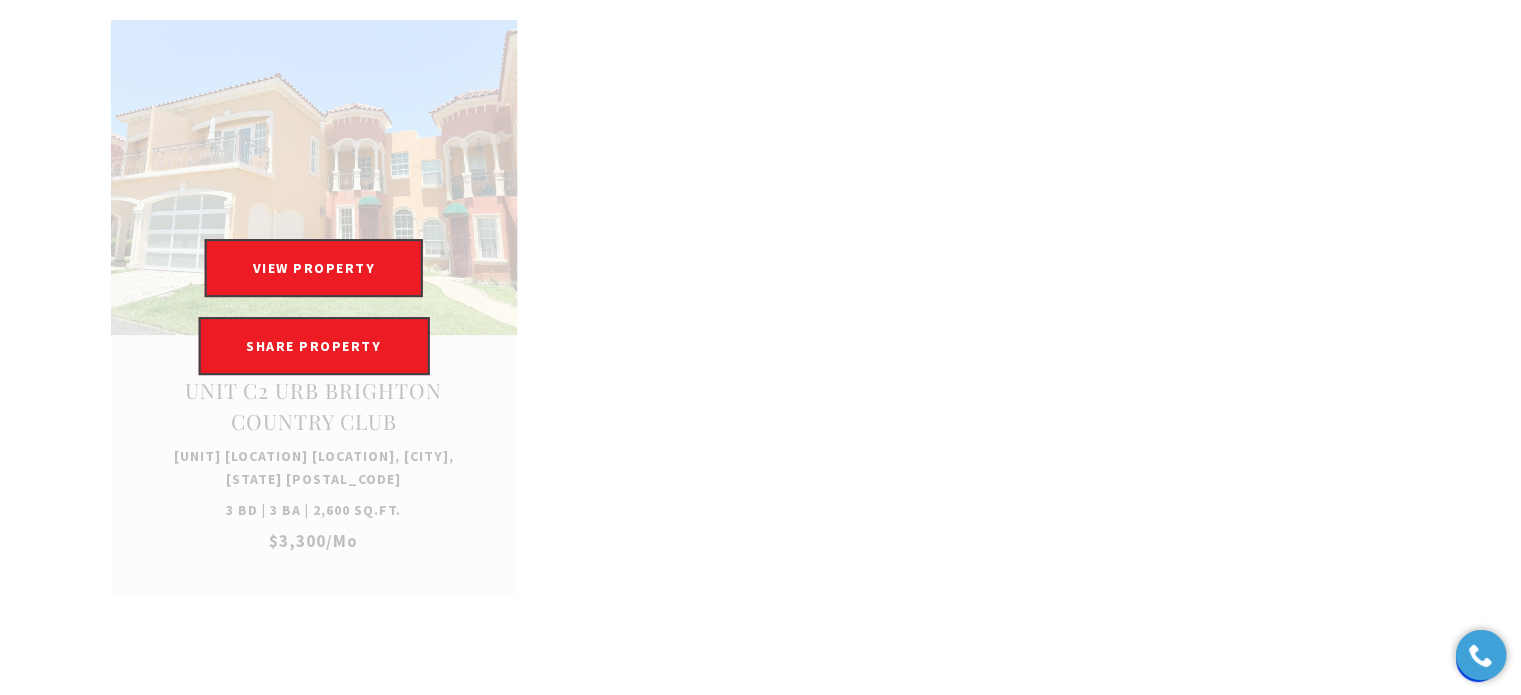click at bounding box center (314, 307) 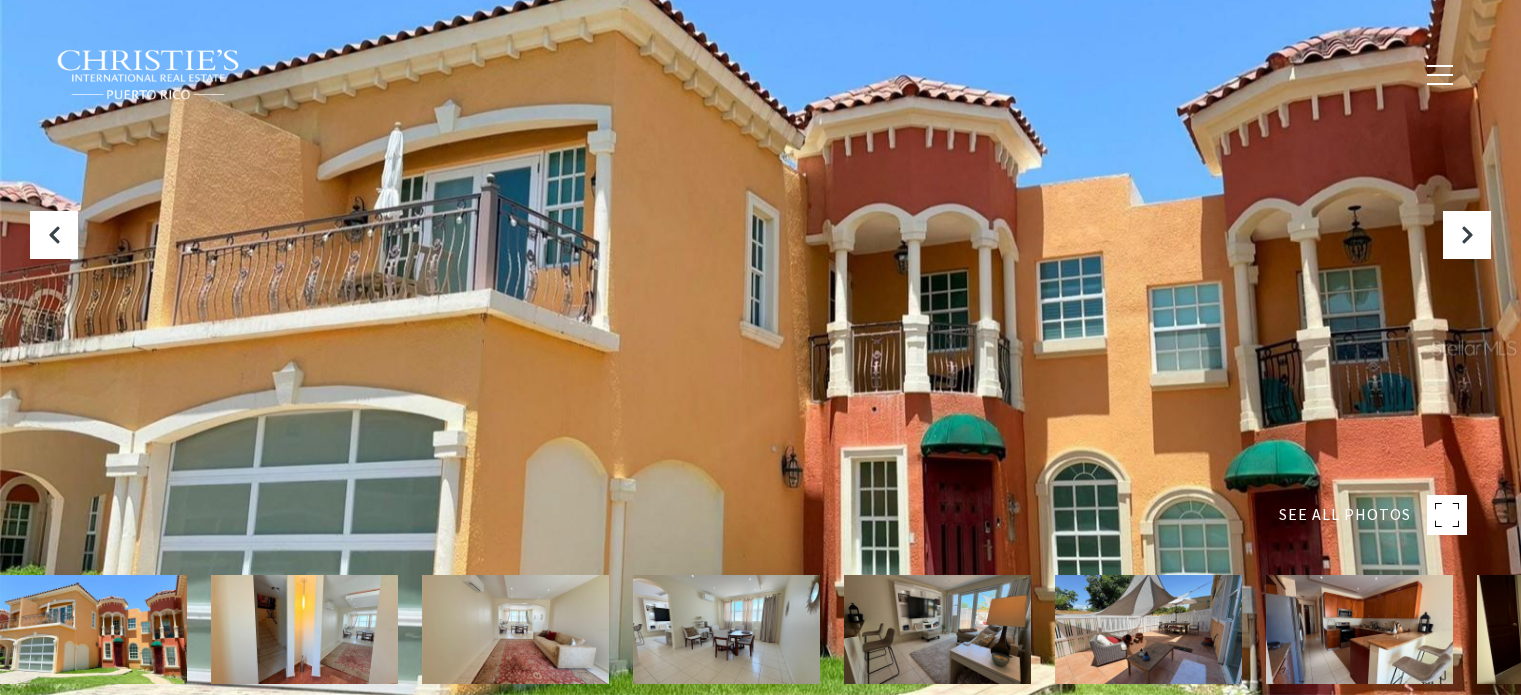 scroll, scrollTop: 0, scrollLeft: 0, axis: both 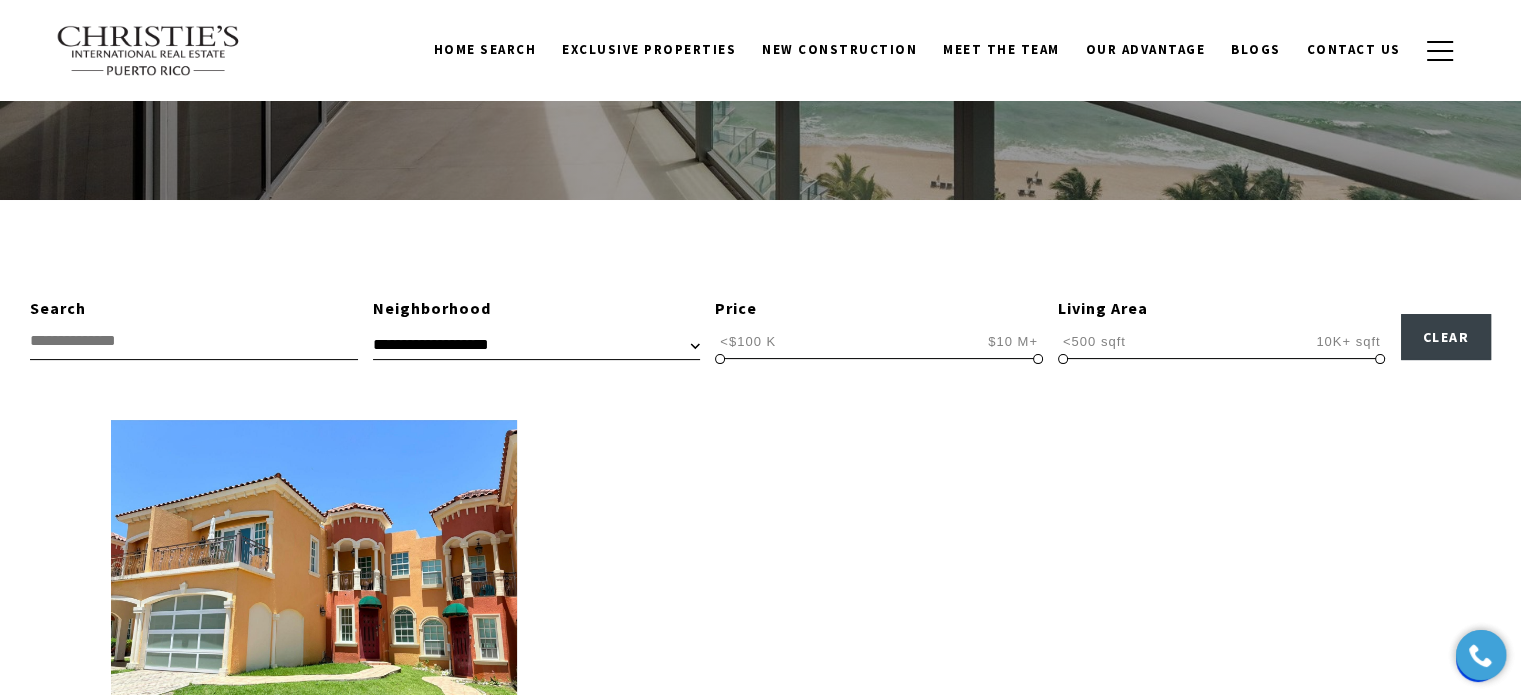 click on "**********" at bounding box center (537, 345) 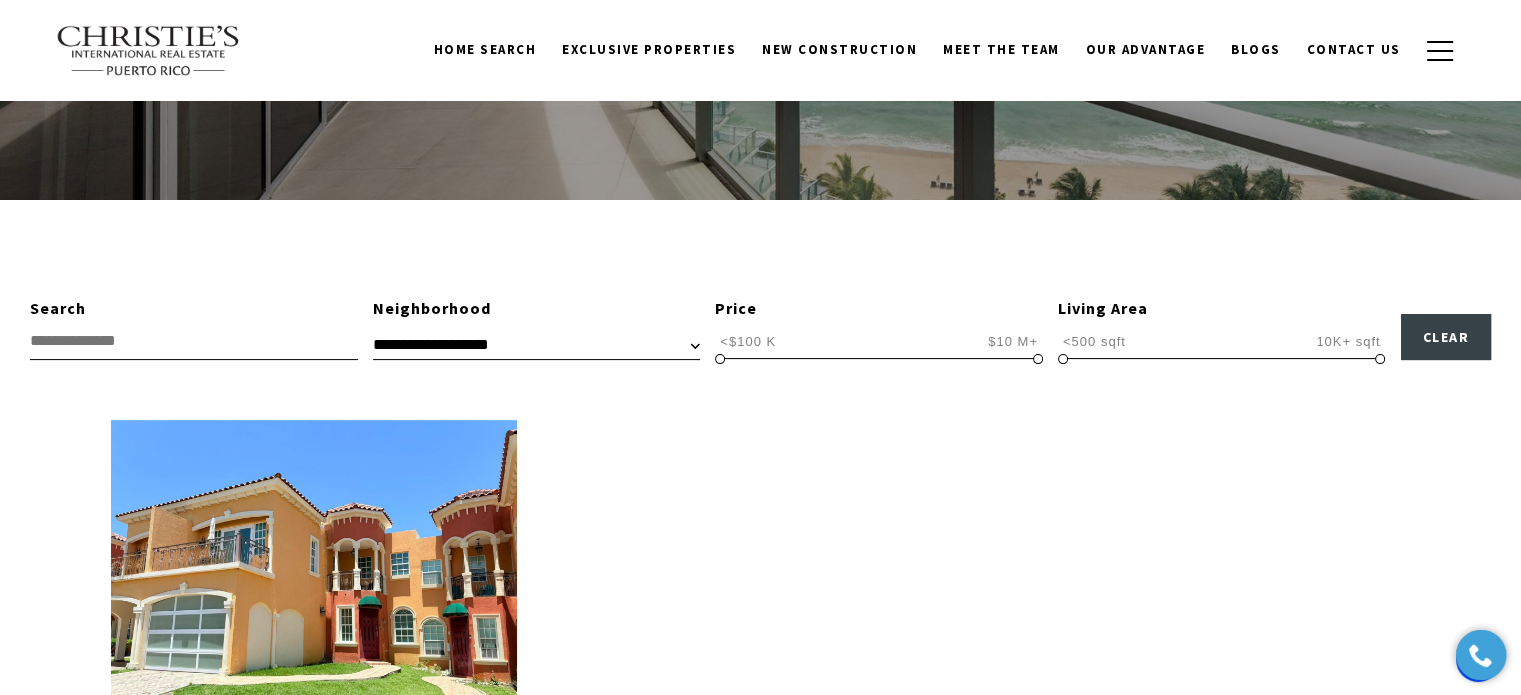 select on "**********" 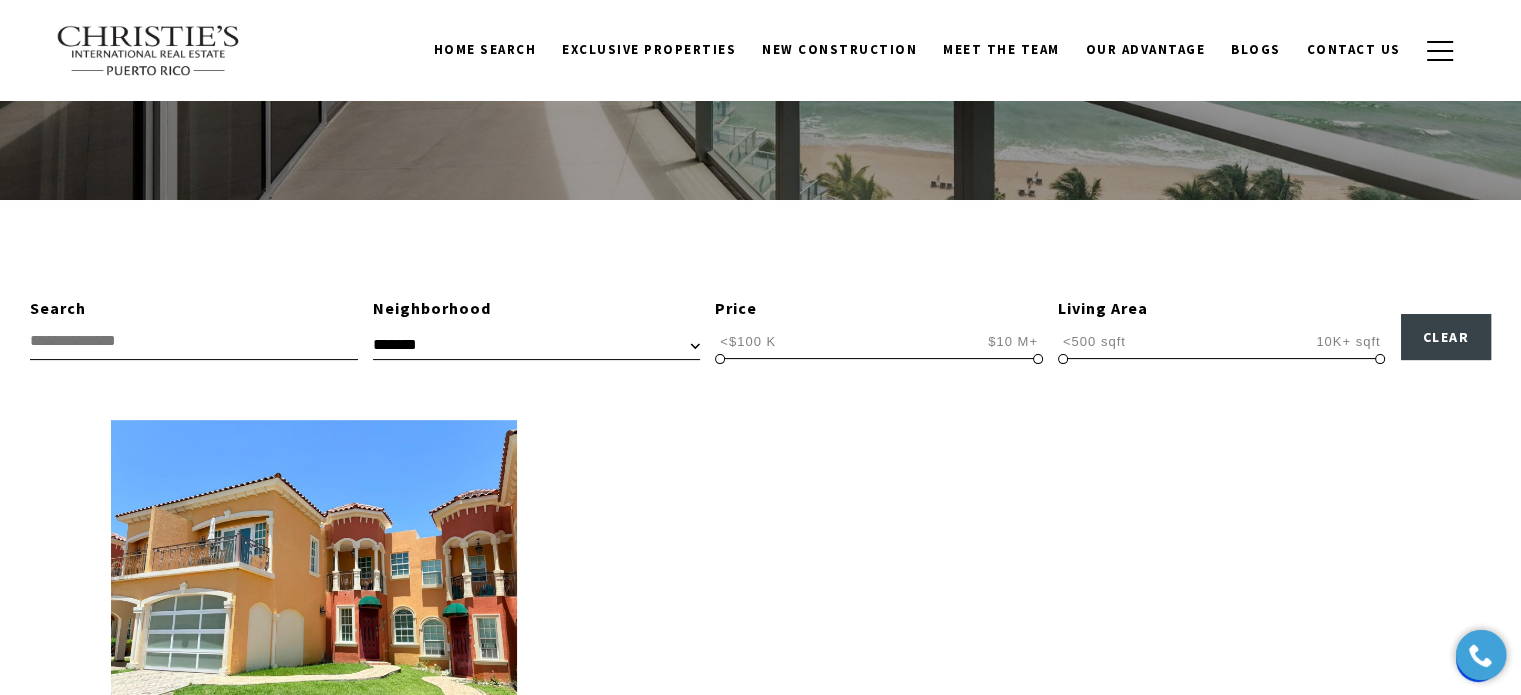 click on "**********" at bounding box center [537, 345] 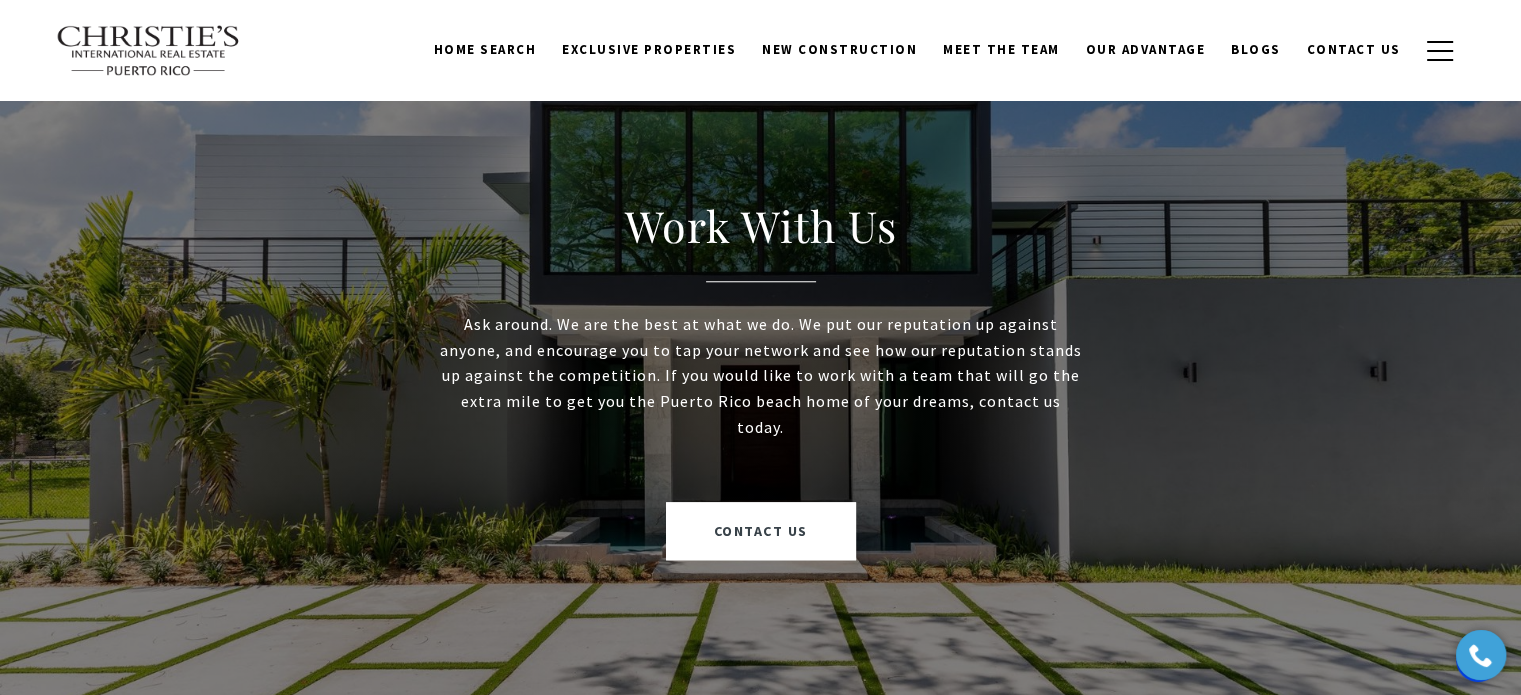 scroll, scrollTop: 1800, scrollLeft: 0, axis: vertical 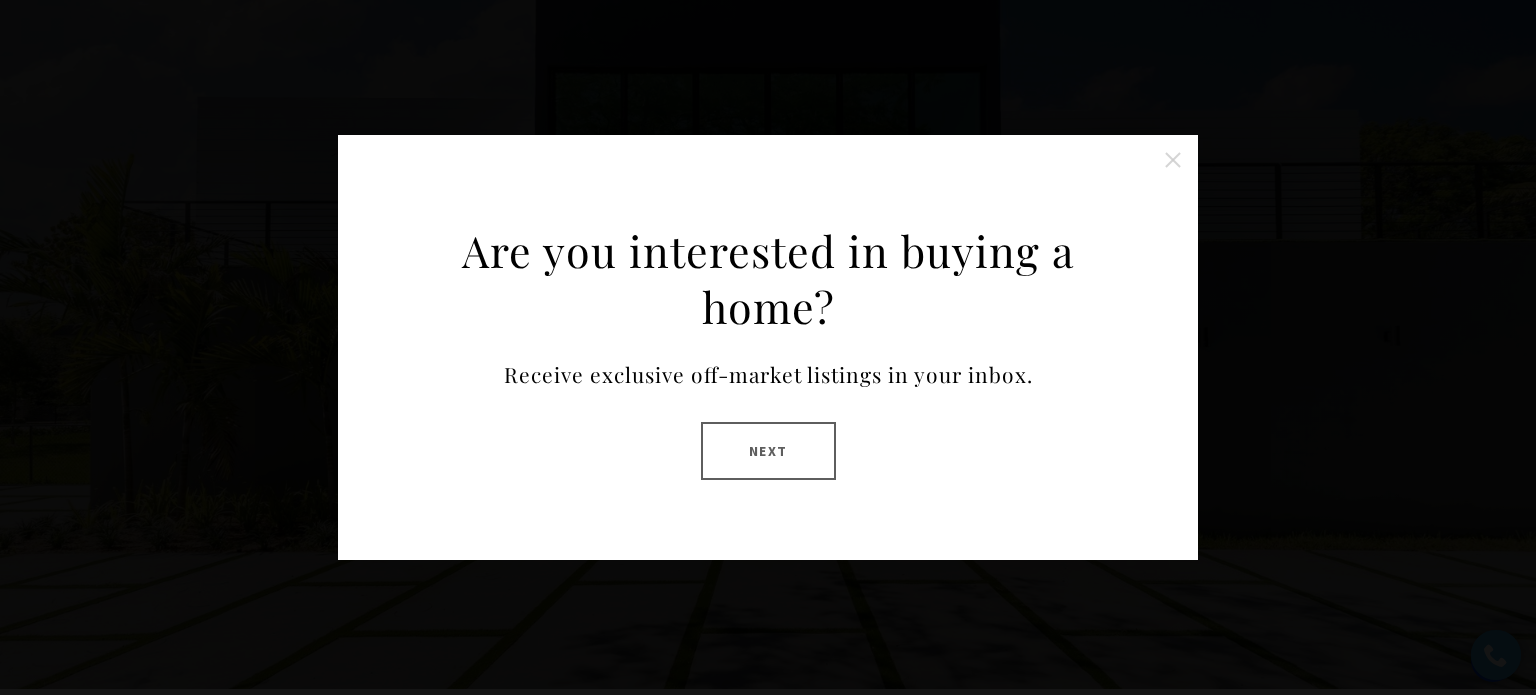 click on "Next" at bounding box center (768, 451) 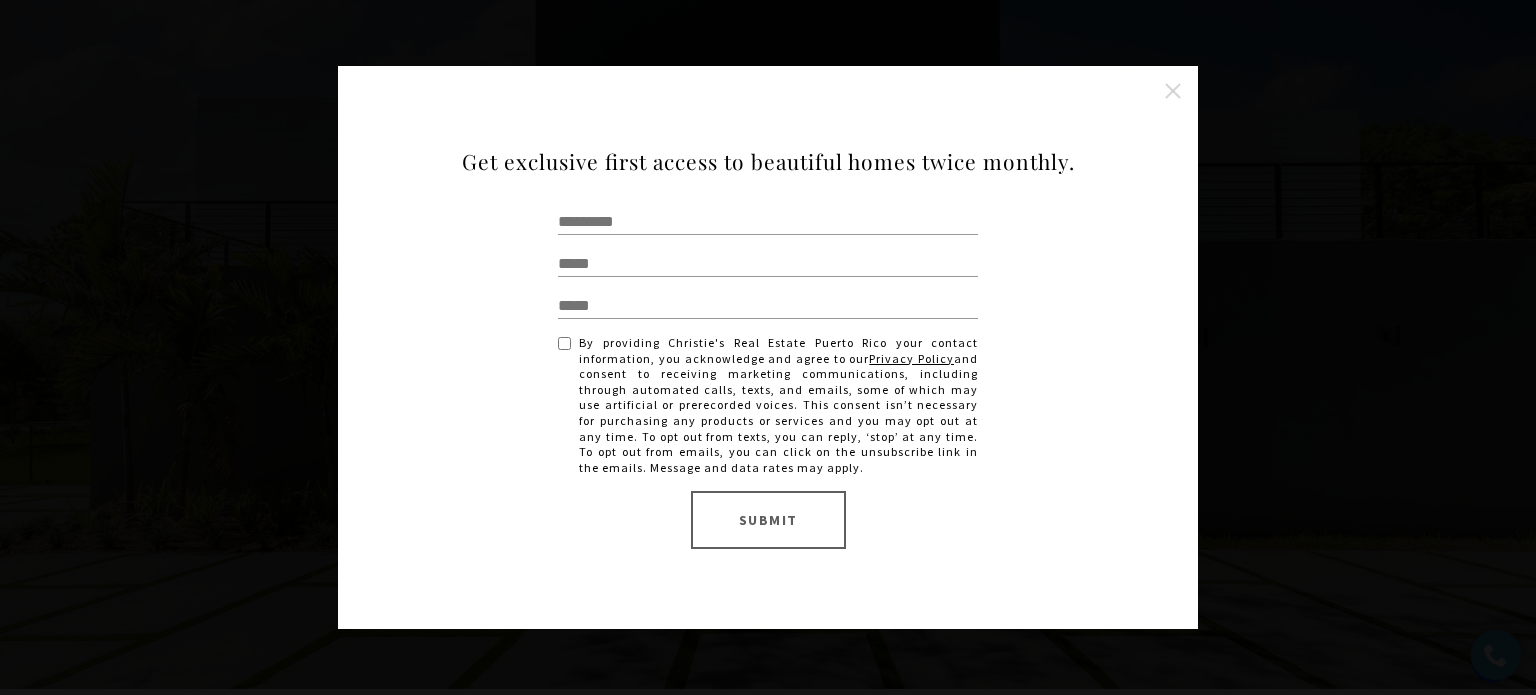 click at bounding box center (1173, 91) 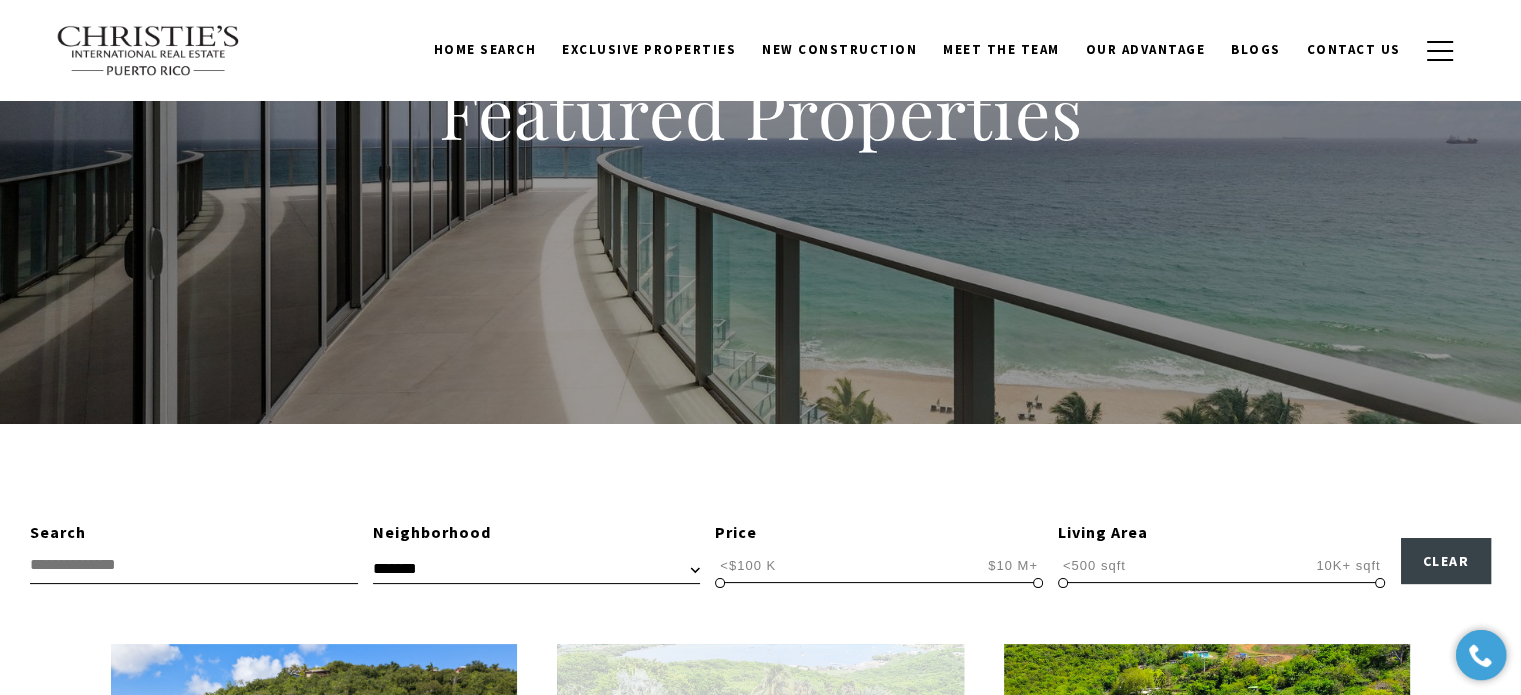 scroll, scrollTop: 0, scrollLeft: 0, axis: both 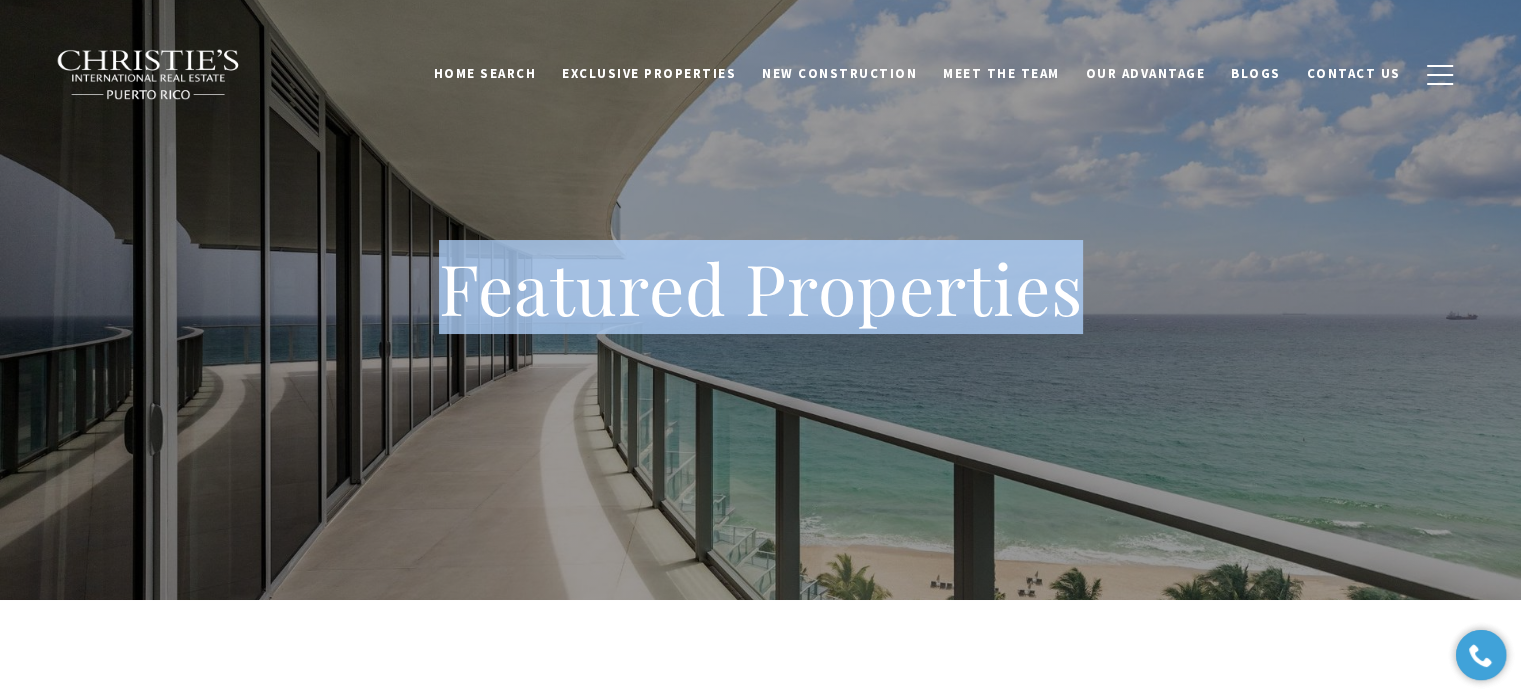 drag, startPoint x: 1073, startPoint y: 307, endPoint x: 412, endPoint y: 305, distance: 661.00305 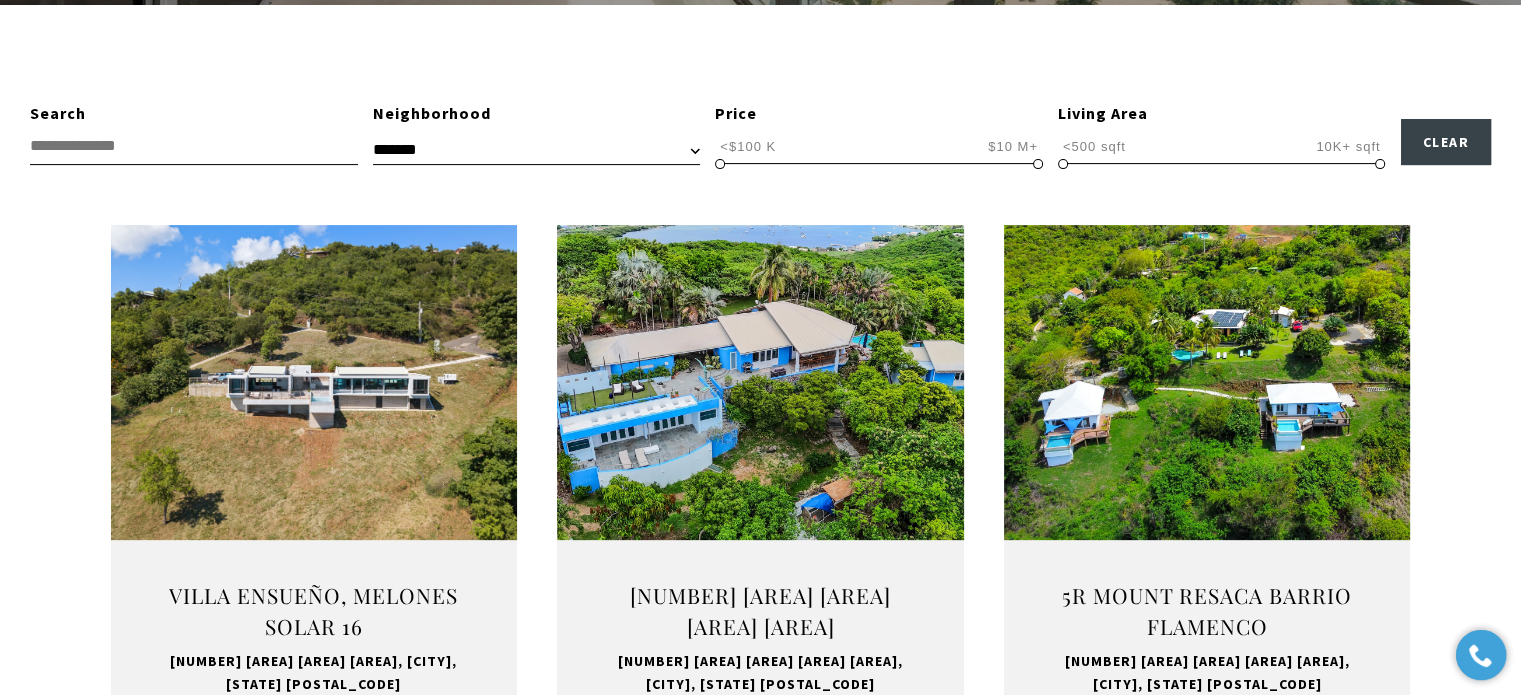 scroll, scrollTop: 600, scrollLeft: 0, axis: vertical 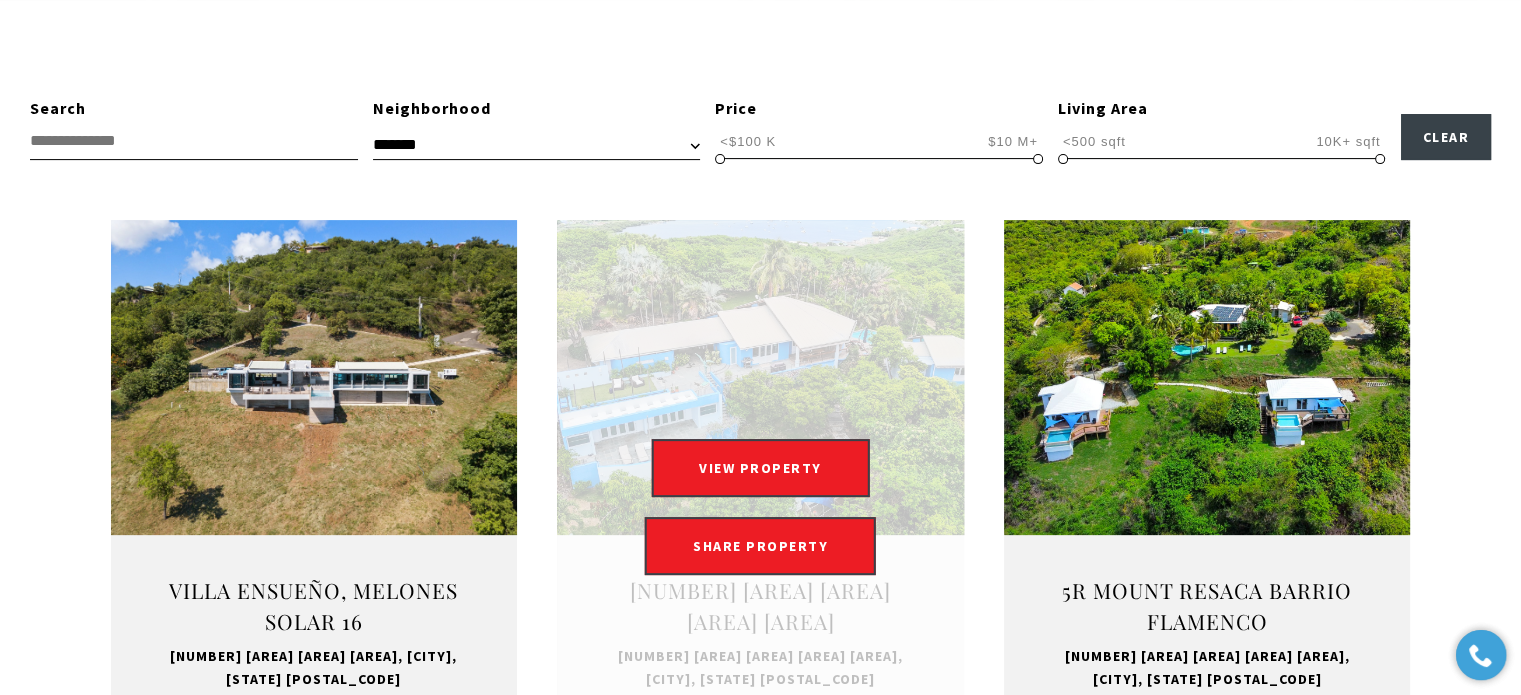click at bounding box center (760, 507) 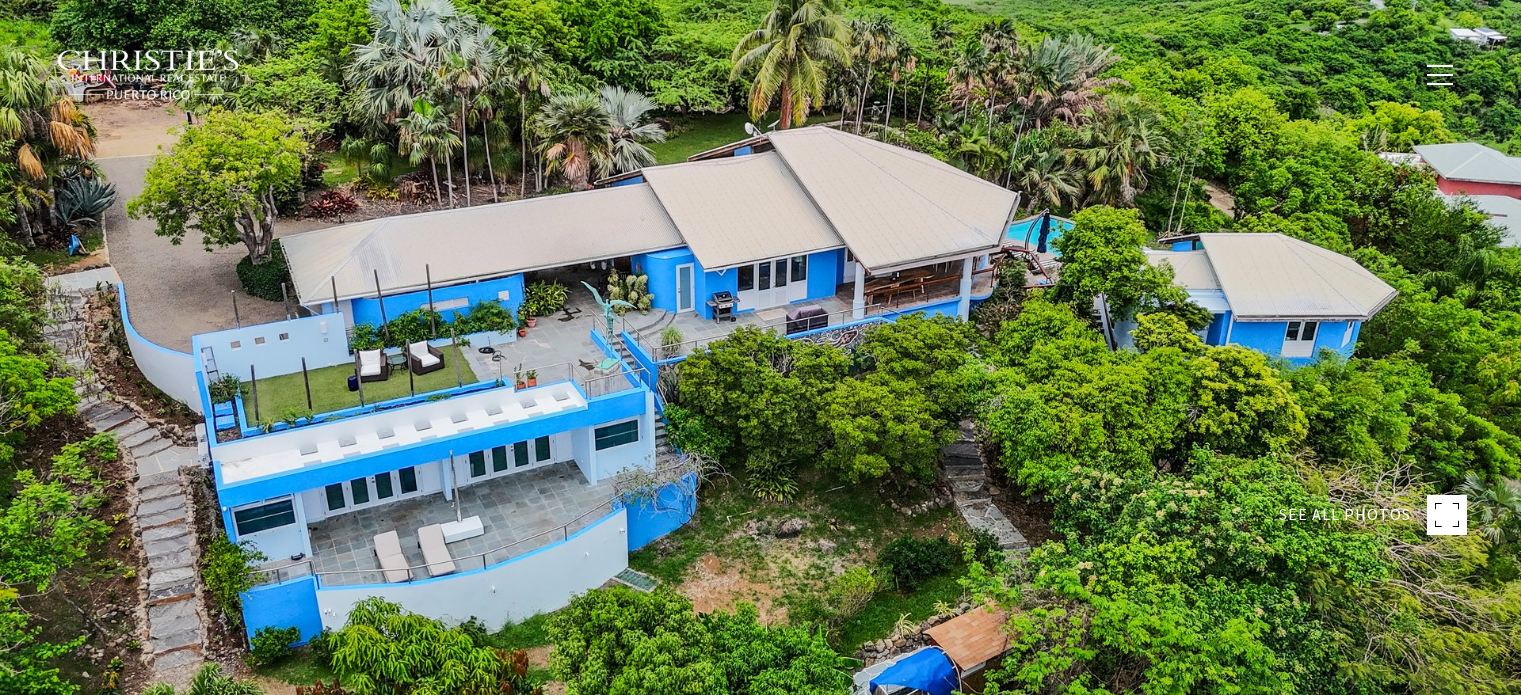 scroll, scrollTop: 0, scrollLeft: 0, axis: both 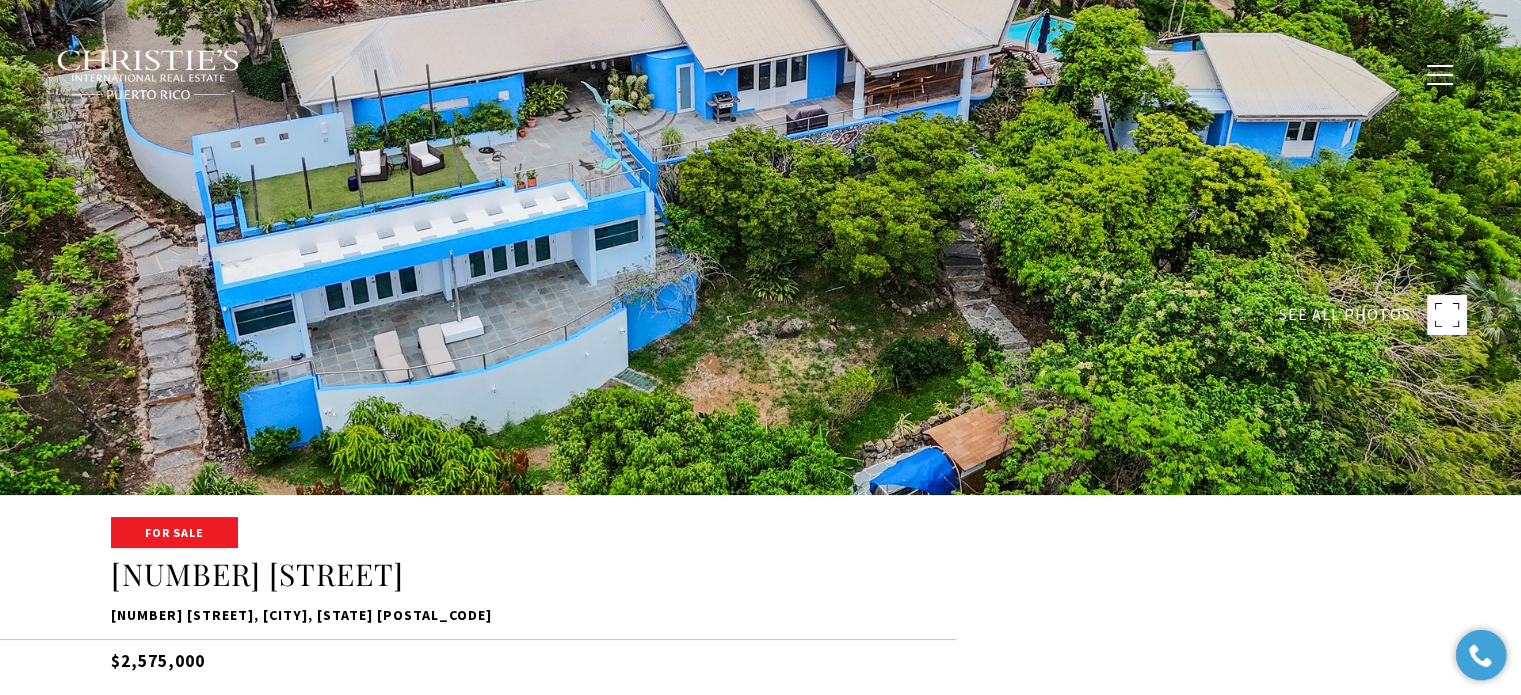 type on "**********" 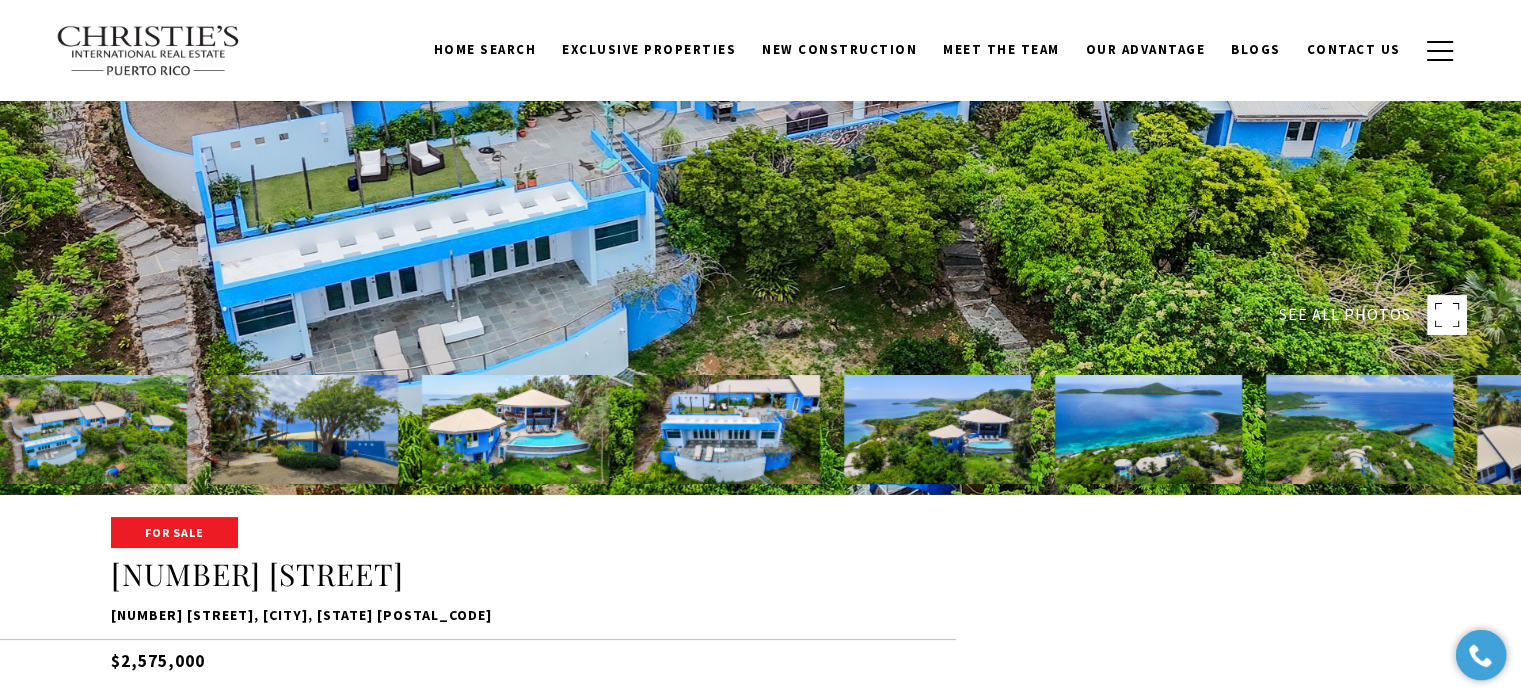 scroll, scrollTop: 0, scrollLeft: 0, axis: both 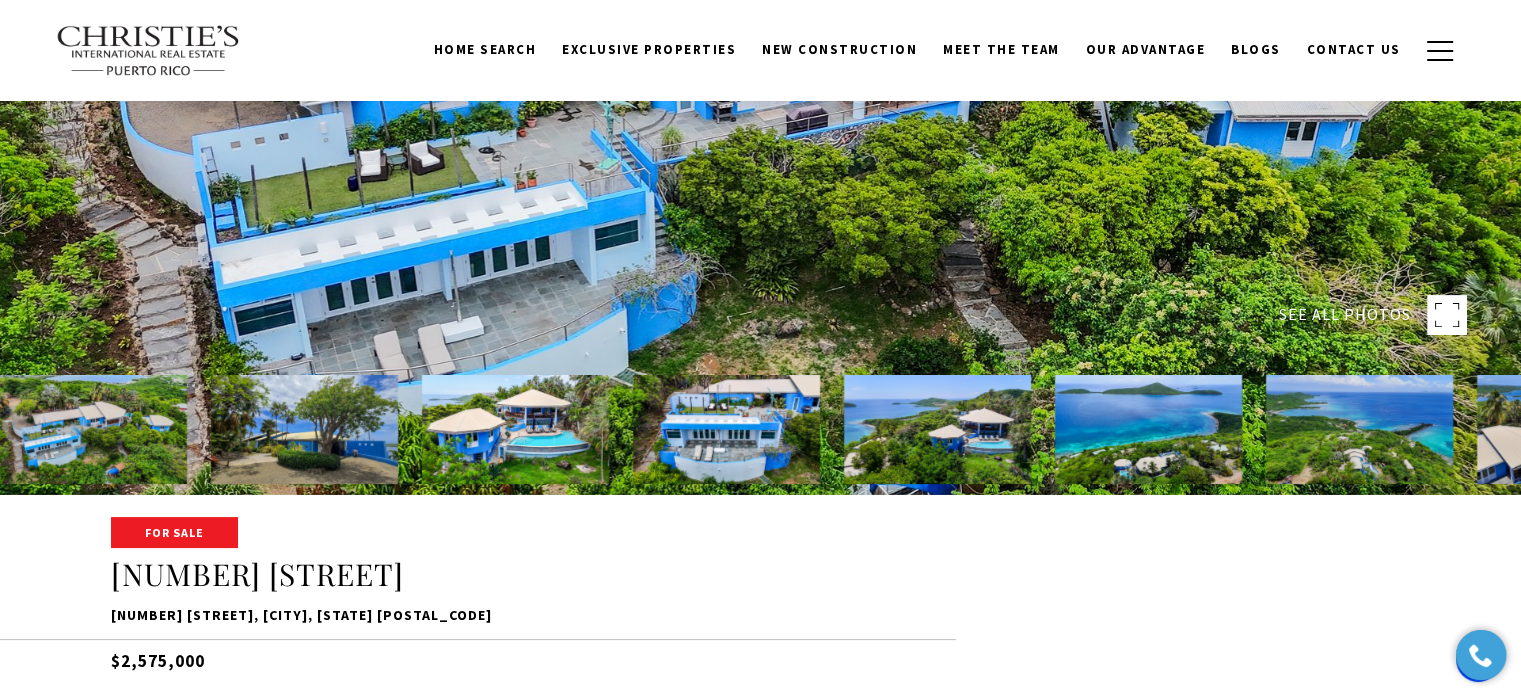 click at bounding box center [93, 429] 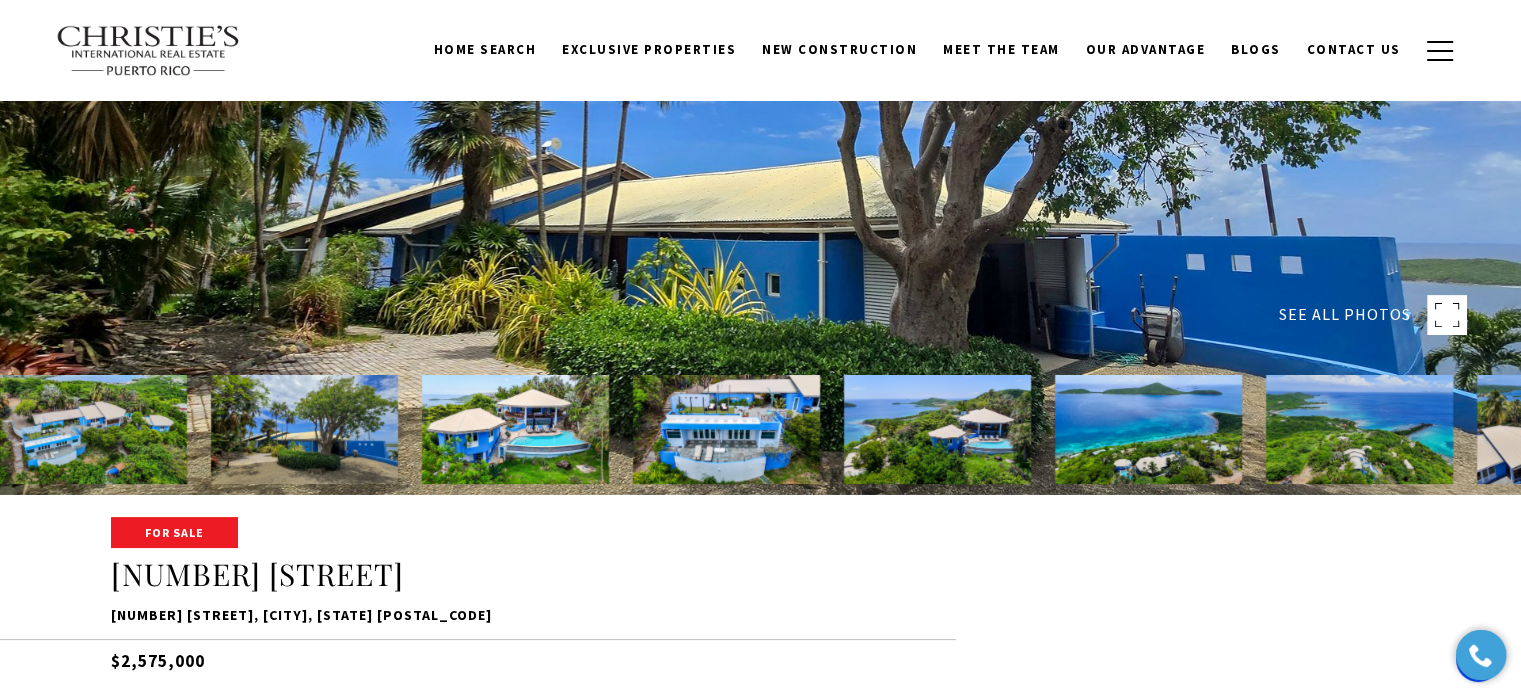 click at bounding box center (515, 429) 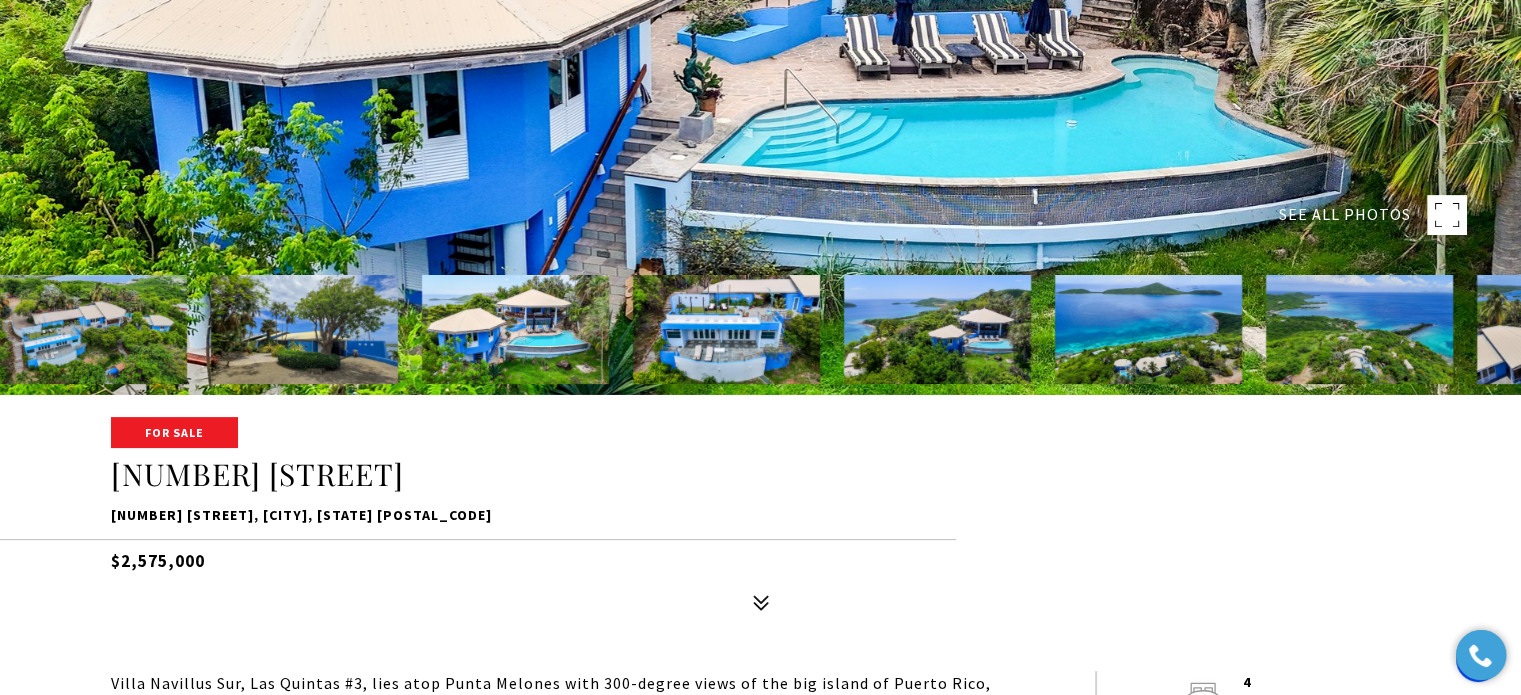 scroll, scrollTop: 0, scrollLeft: 0, axis: both 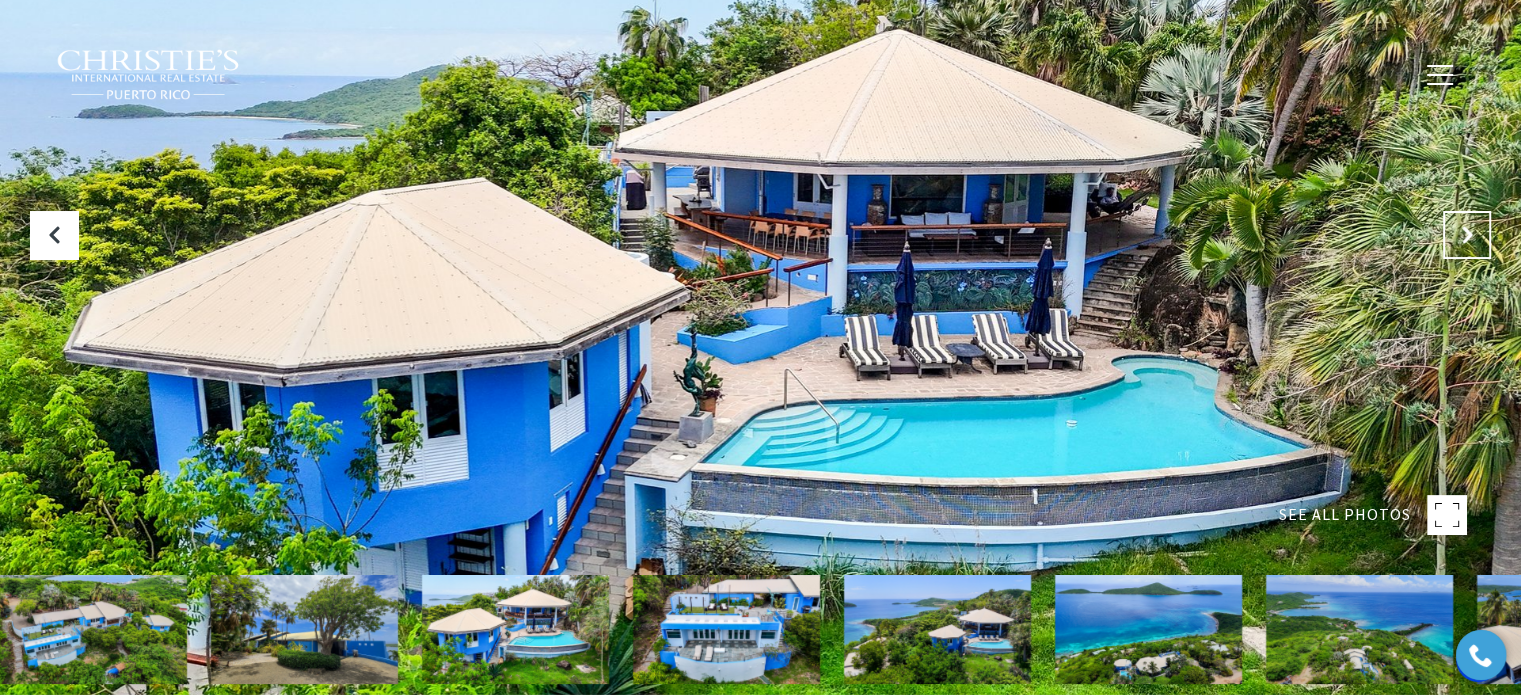 click at bounding box center (1467, 235) 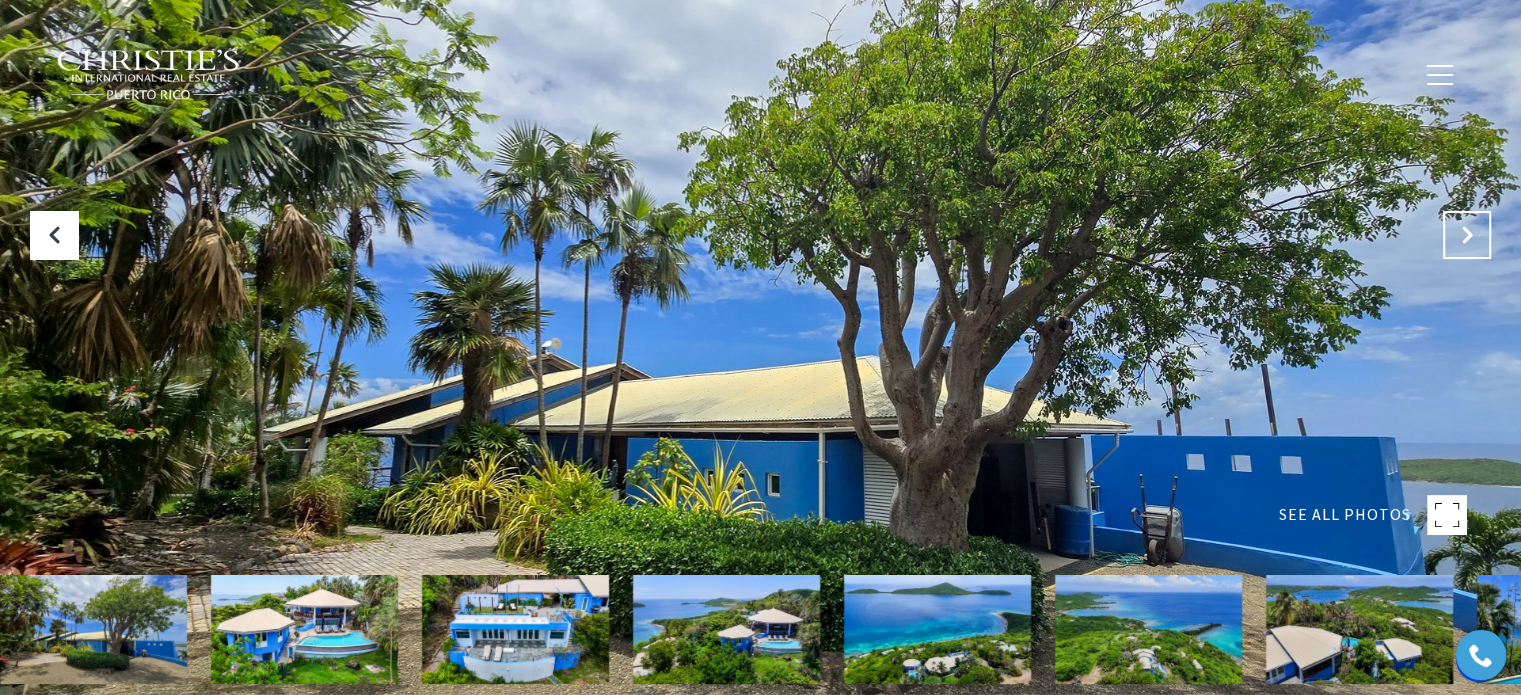 click at bounding box center [1467, 235] 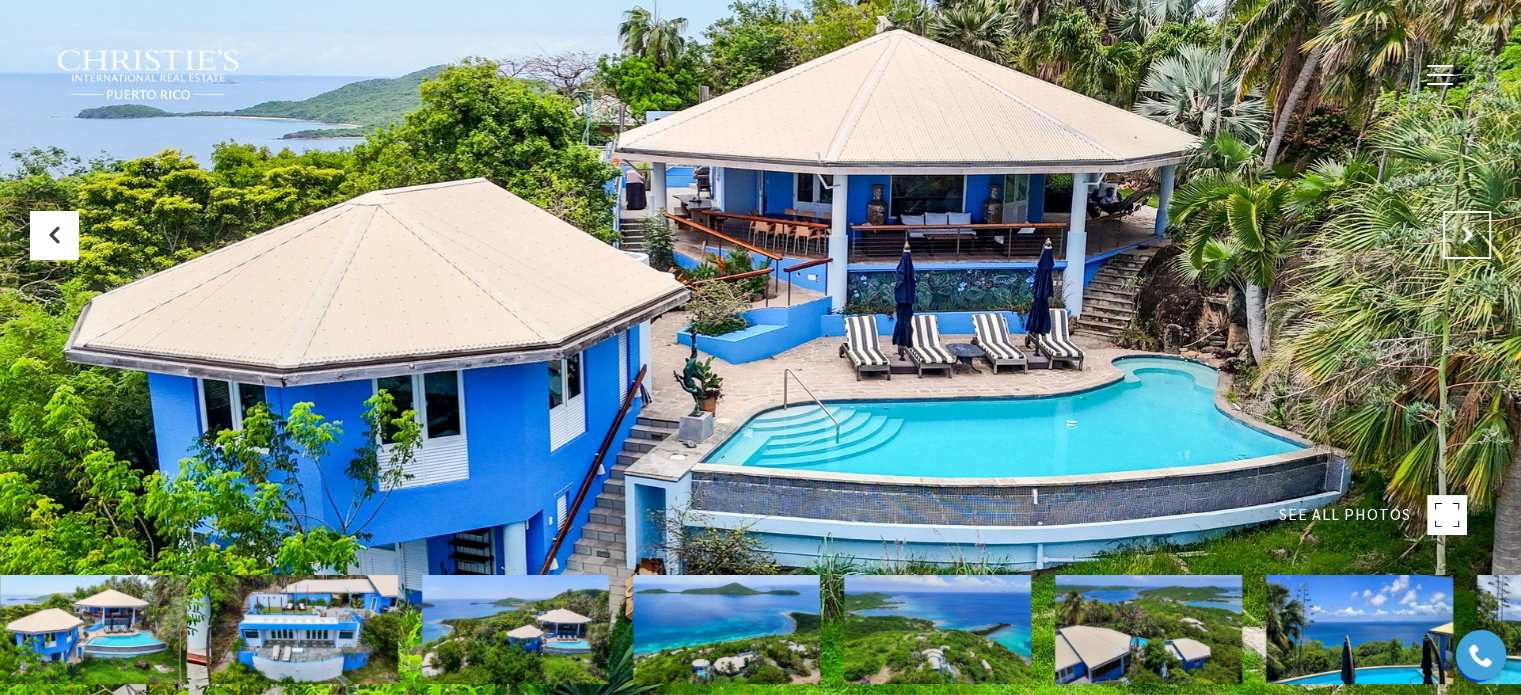 drag, startPoint x: 1468, startPoint y: 214, endPoint x: 1465, endPoint y: 225, distance: 11.401754 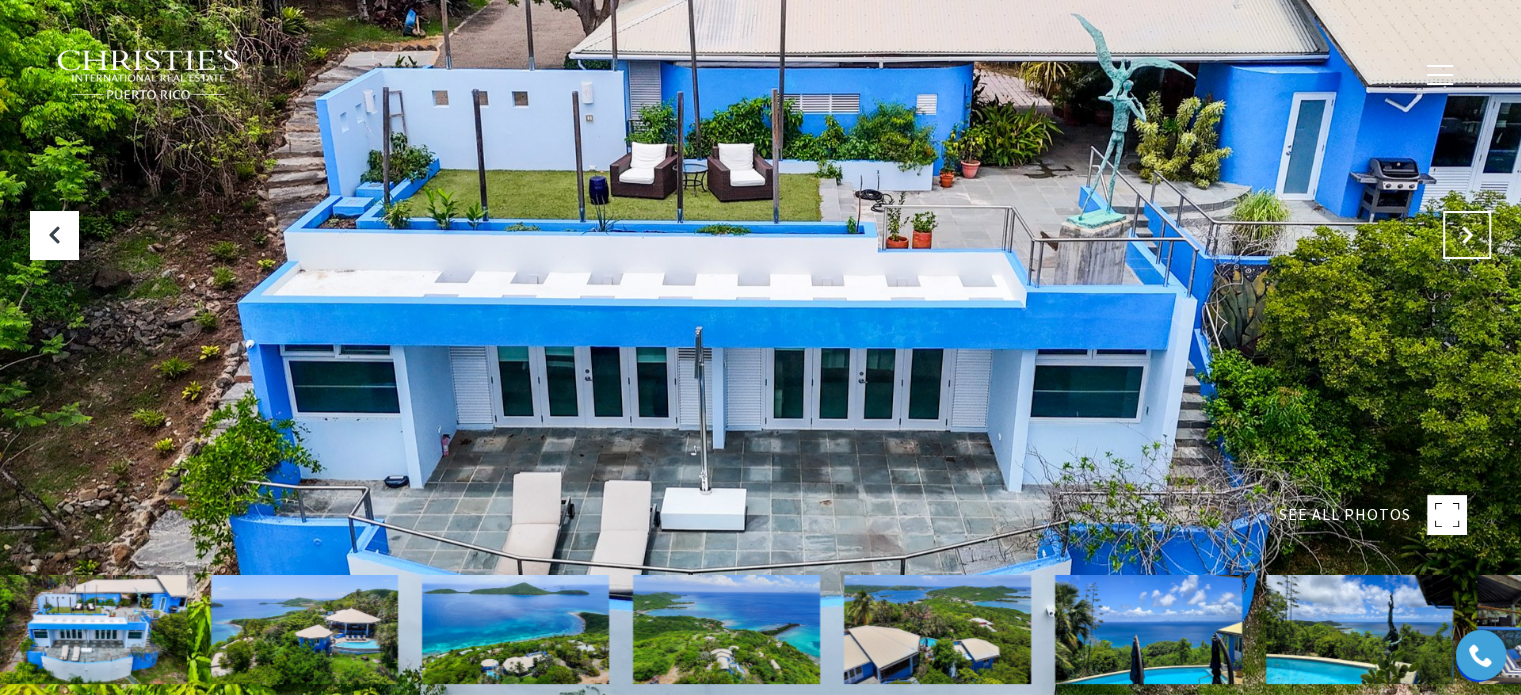 click at bounding box center (1467, 235) 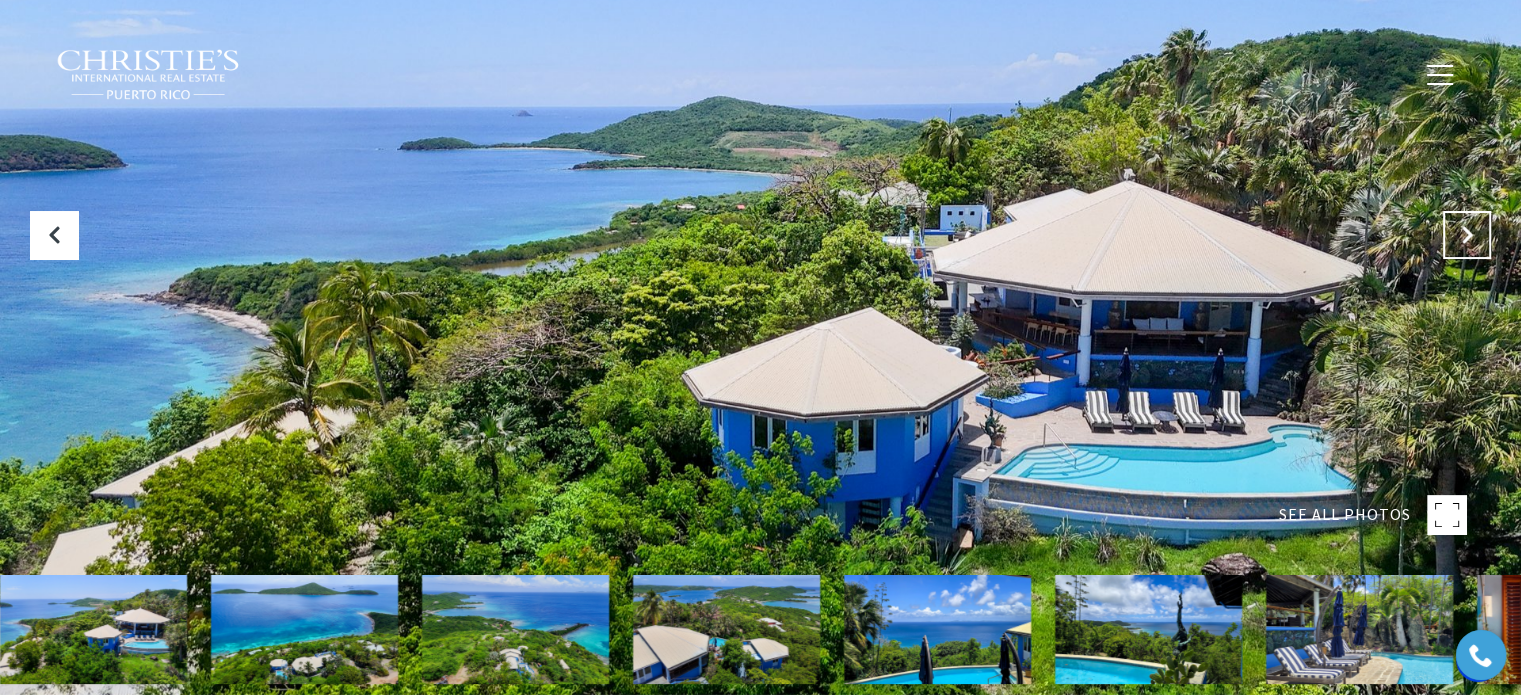 click at bounding box center [1467, 235] 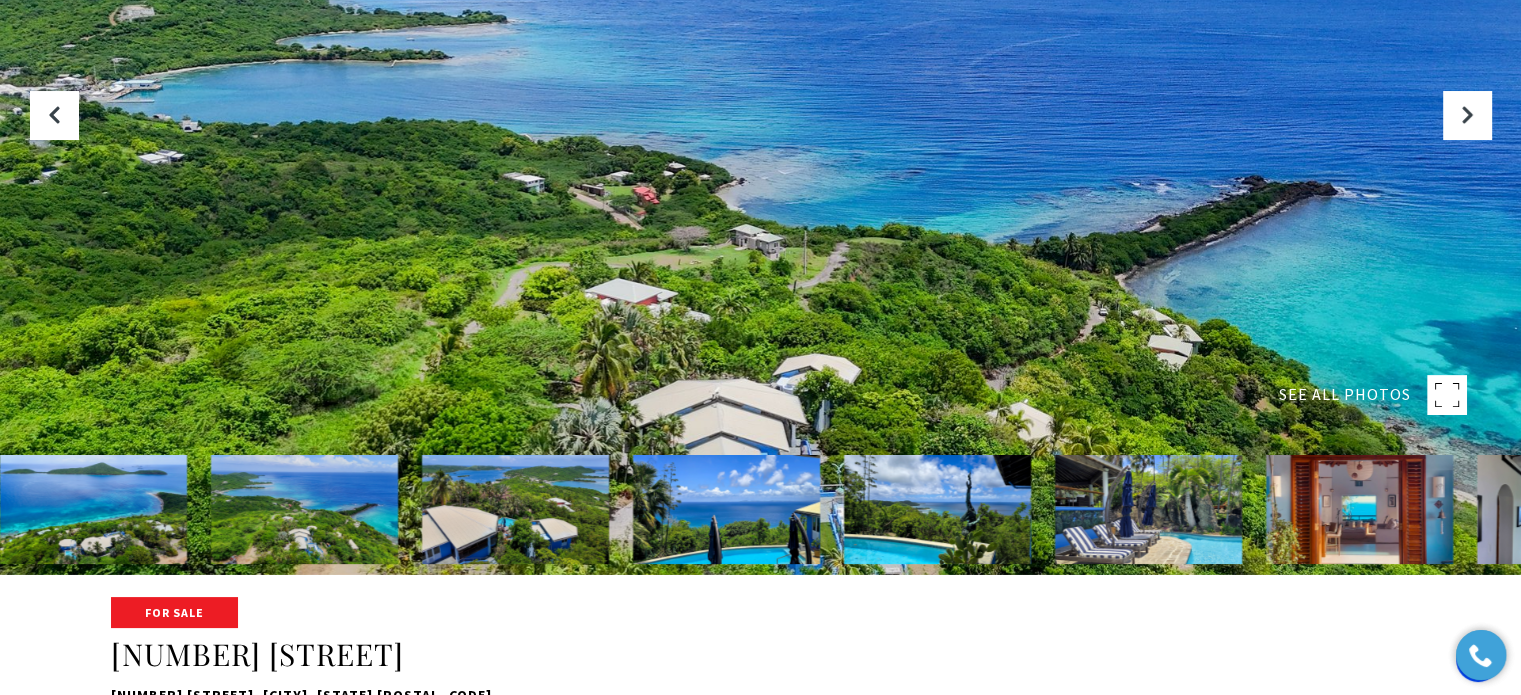 scroll, scrollTop: 0, scrollLeft: 0, axis: both 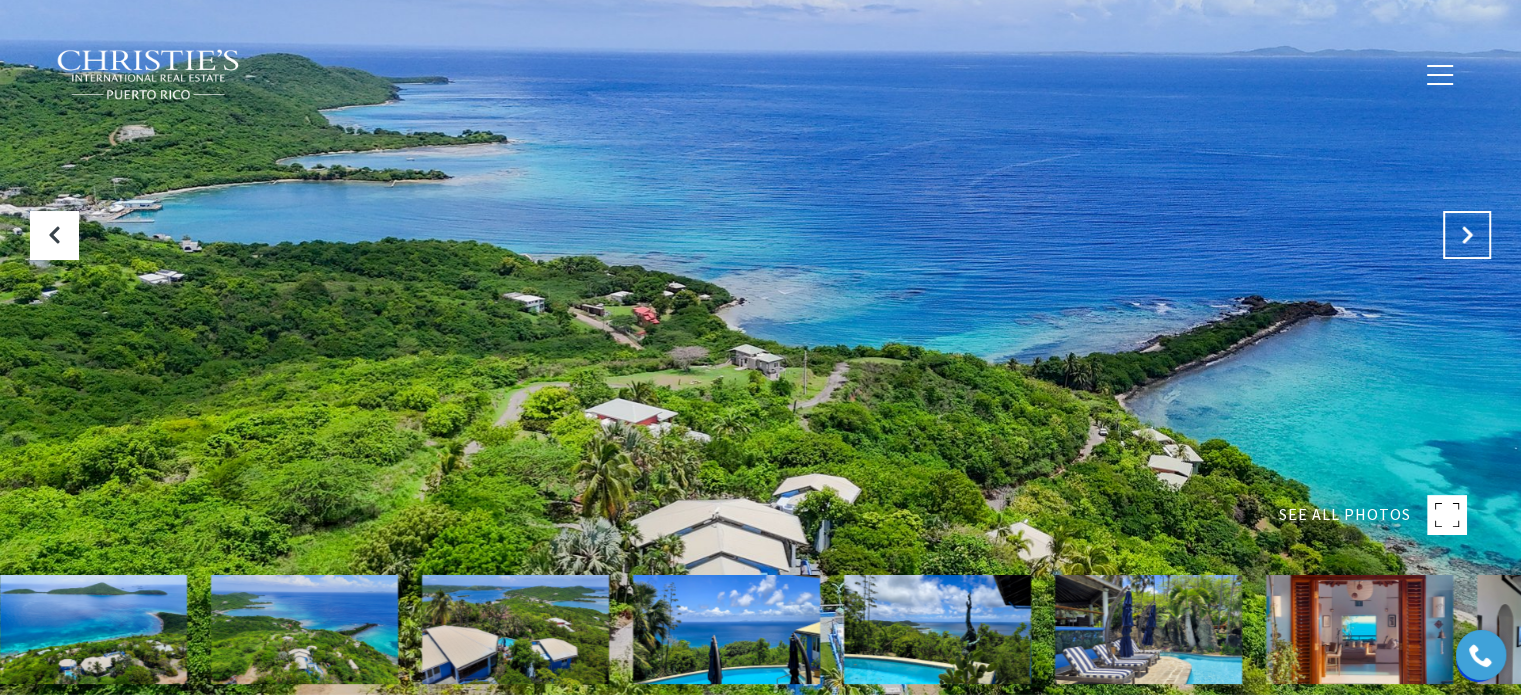 click at bounding box center [1467, 235] 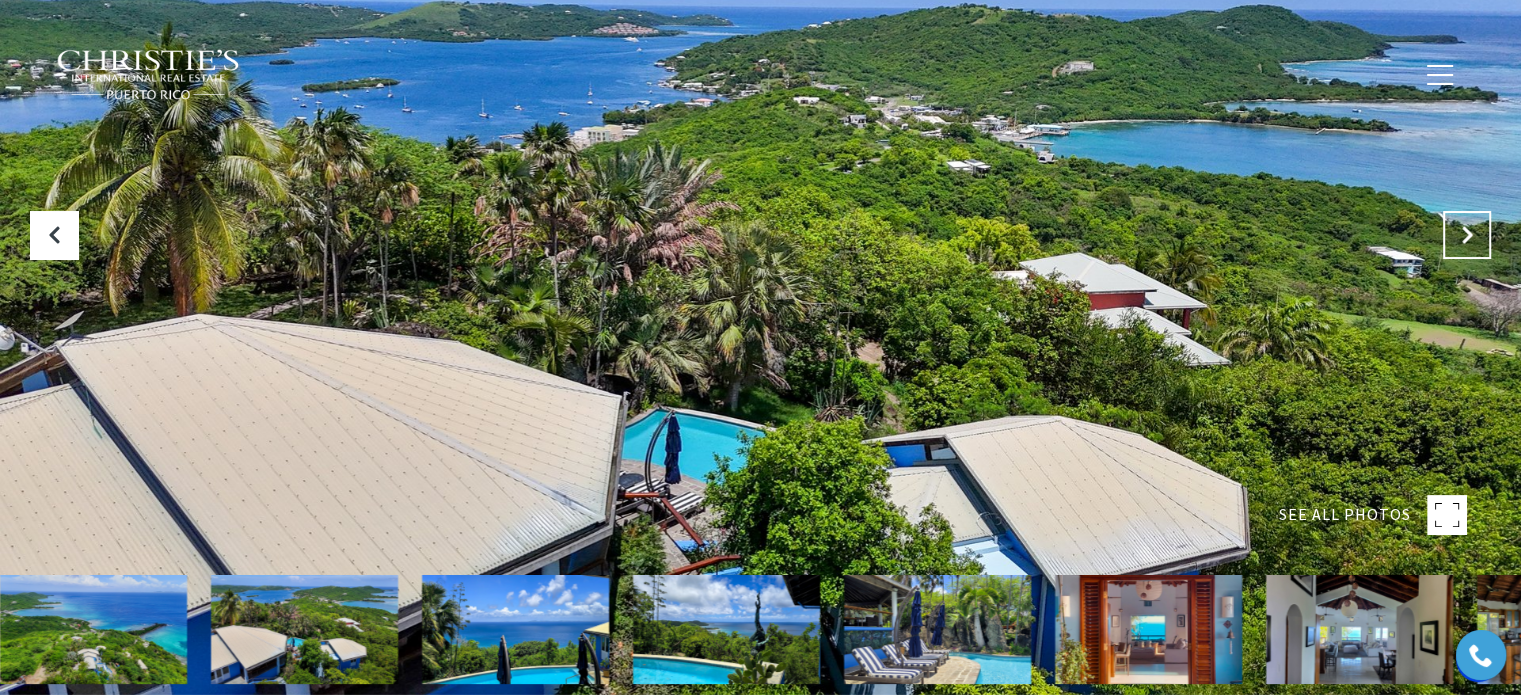 click at bounding box center (1467, 235) 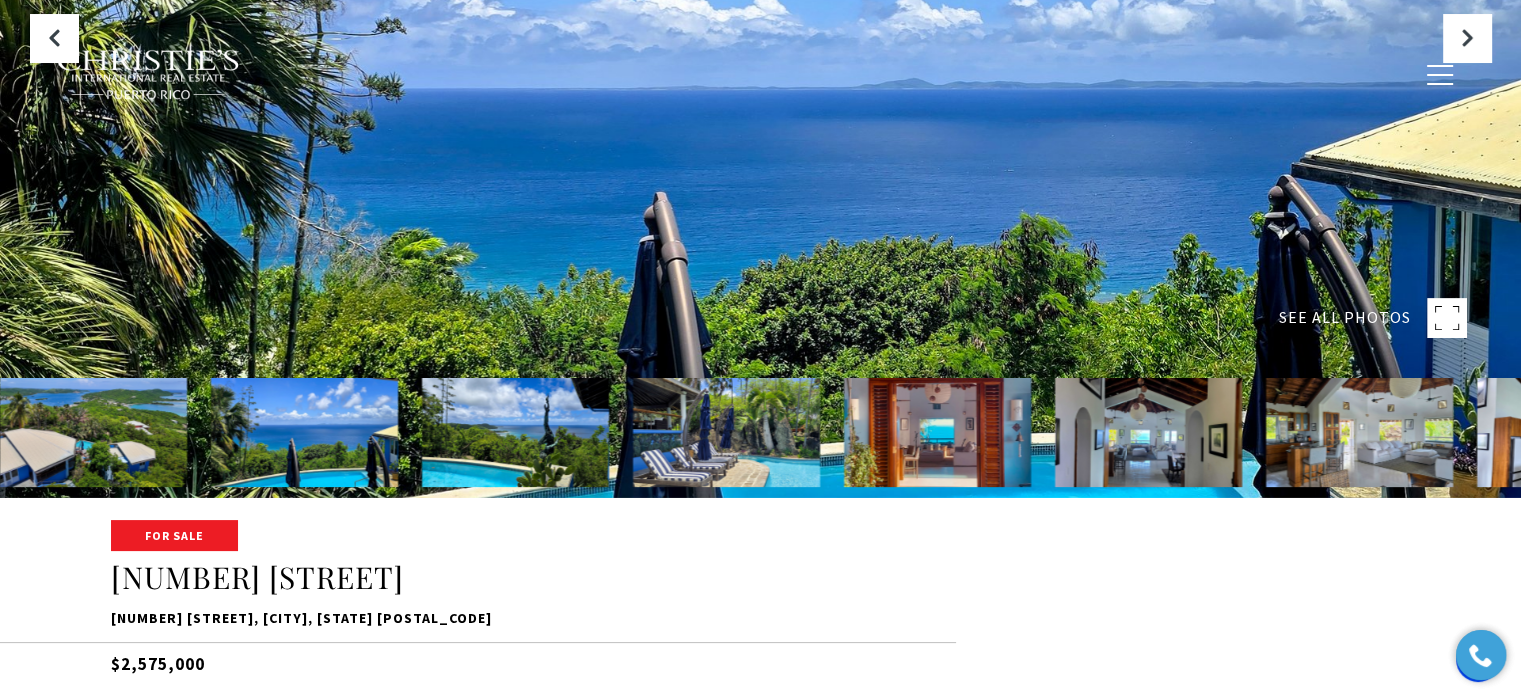 scroll, scrollTop: 400, scrollLeft: 0, axis: vertical 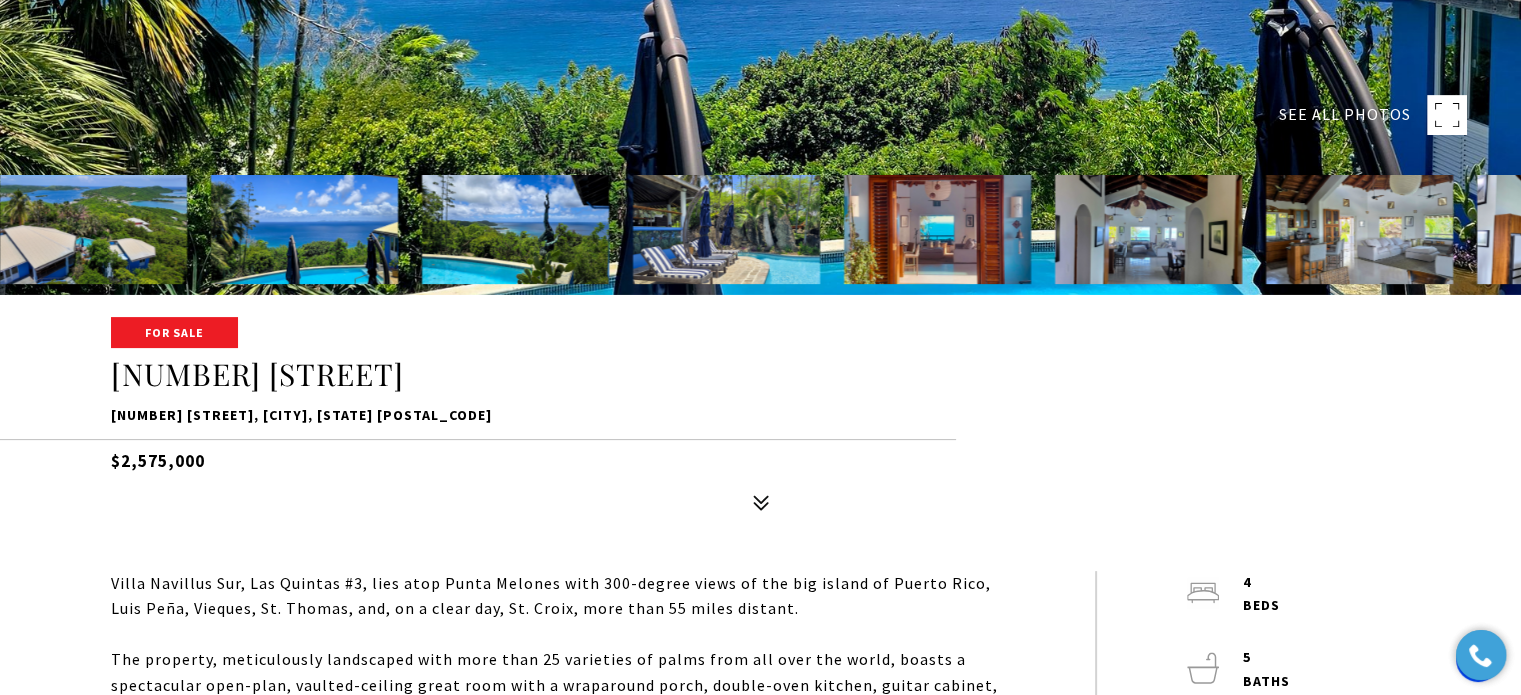 click at bounding box center [937, 229] 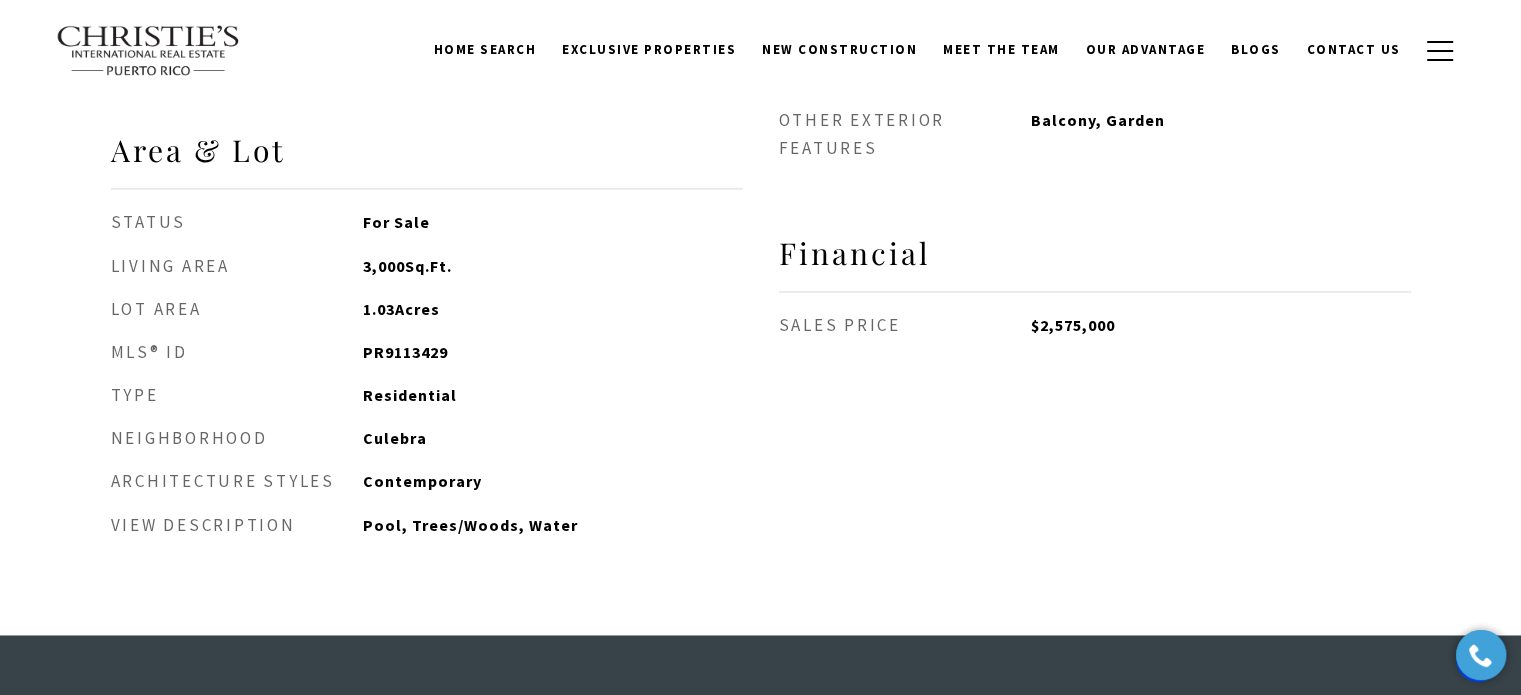 scroll, scrollTop: 3000, scrollLeft: 0, axis: vertical 